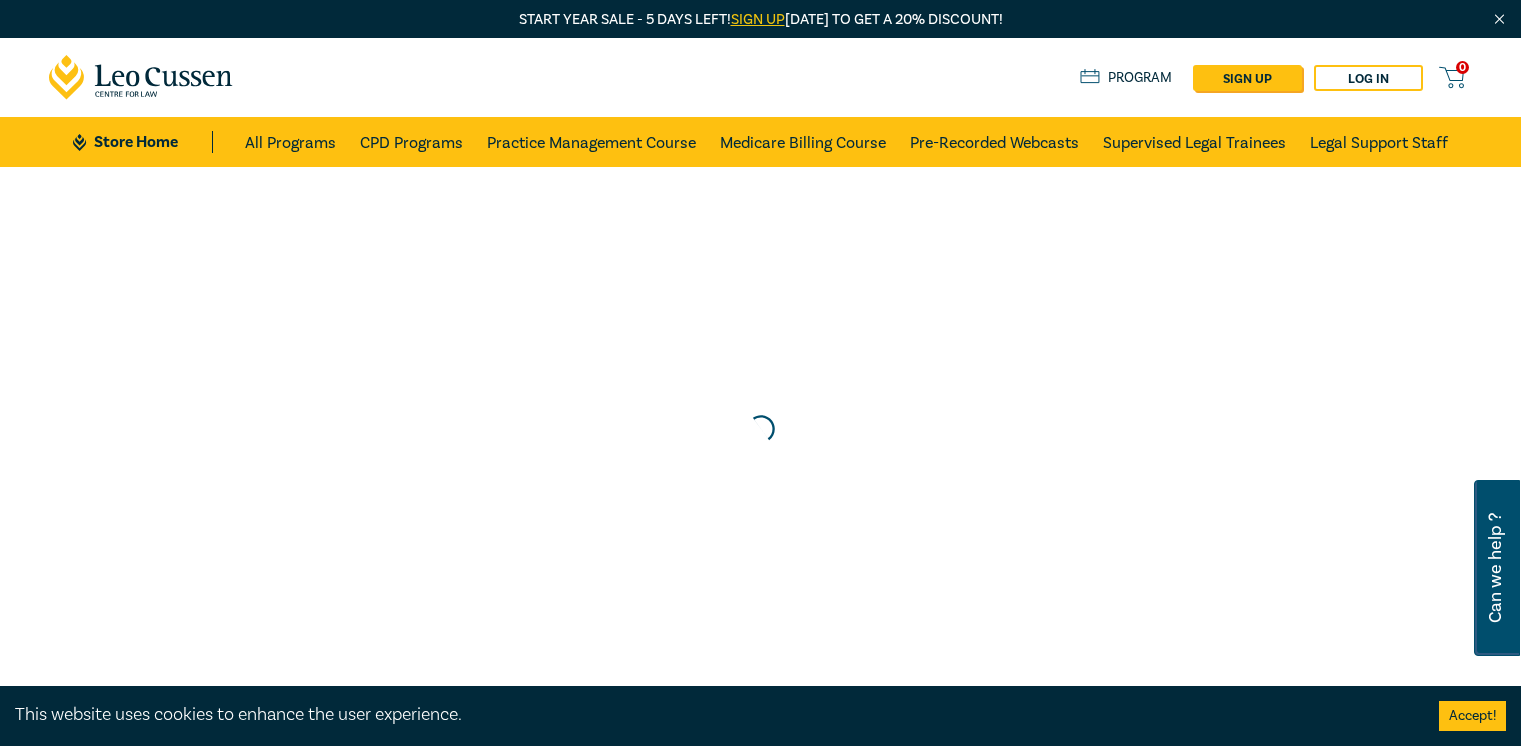 scroll, scrollTop: 0, scrollLeft: 0, axis: both 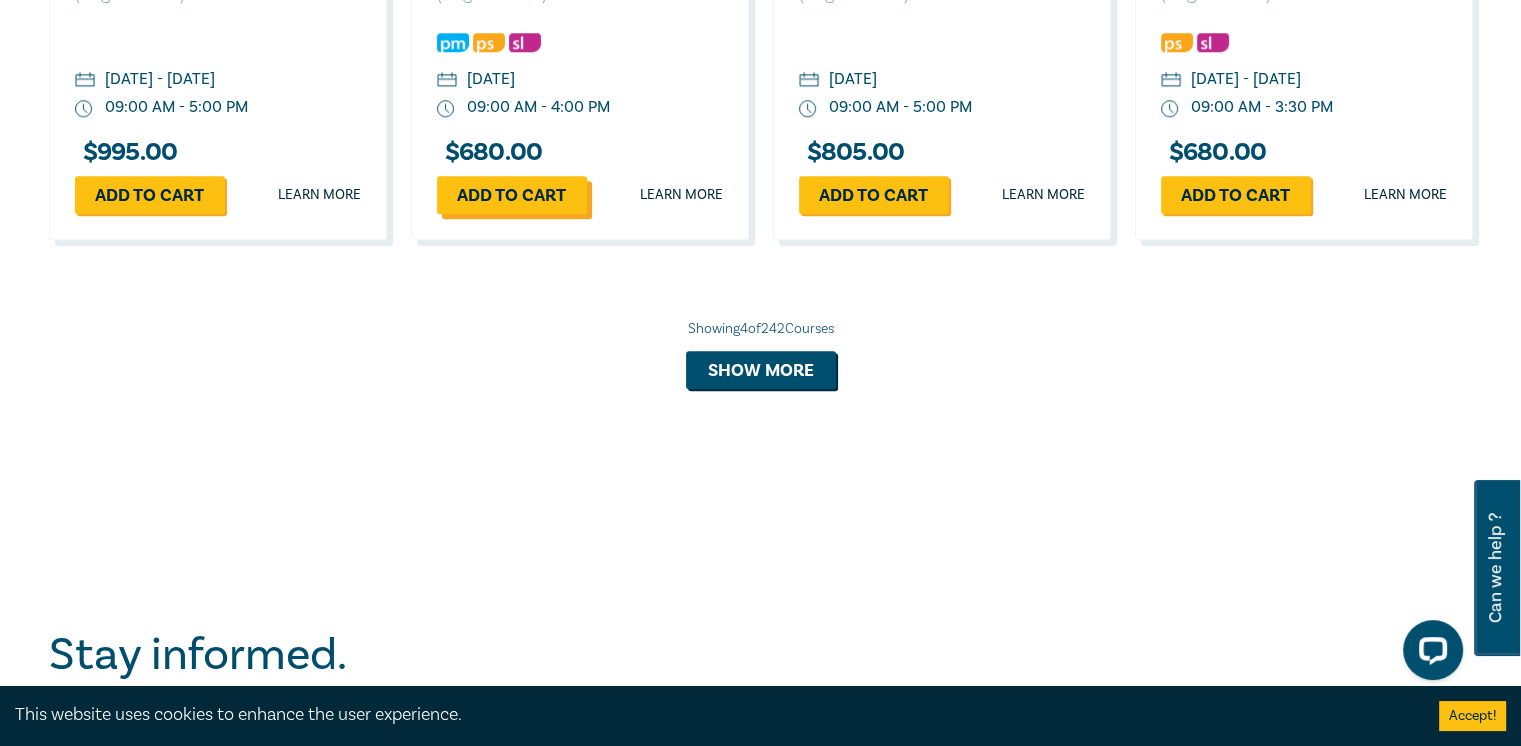 click on "Add to cart" at bounding box center [512, 195] 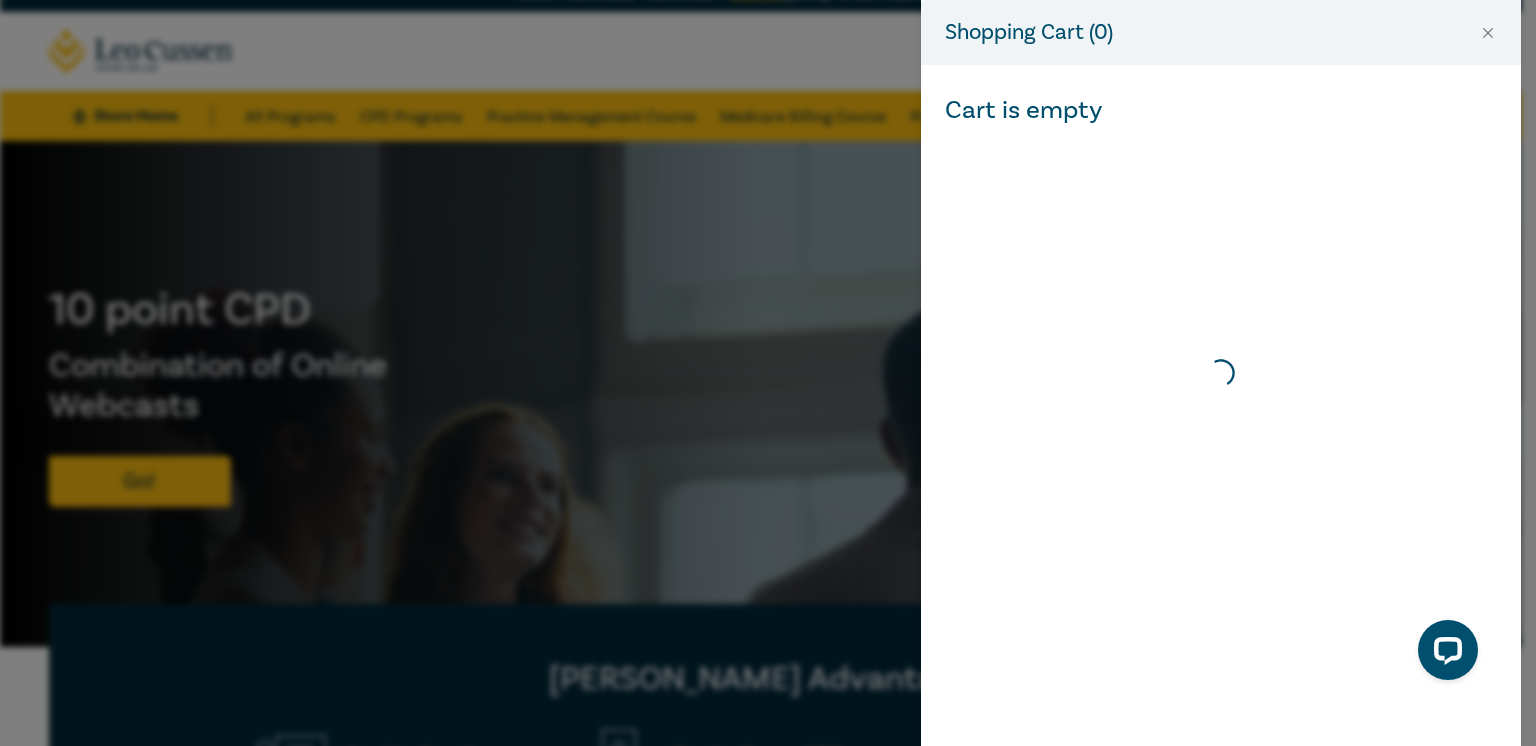 scroll, scrollTop: 0, scrollLeft: 0, axis: both 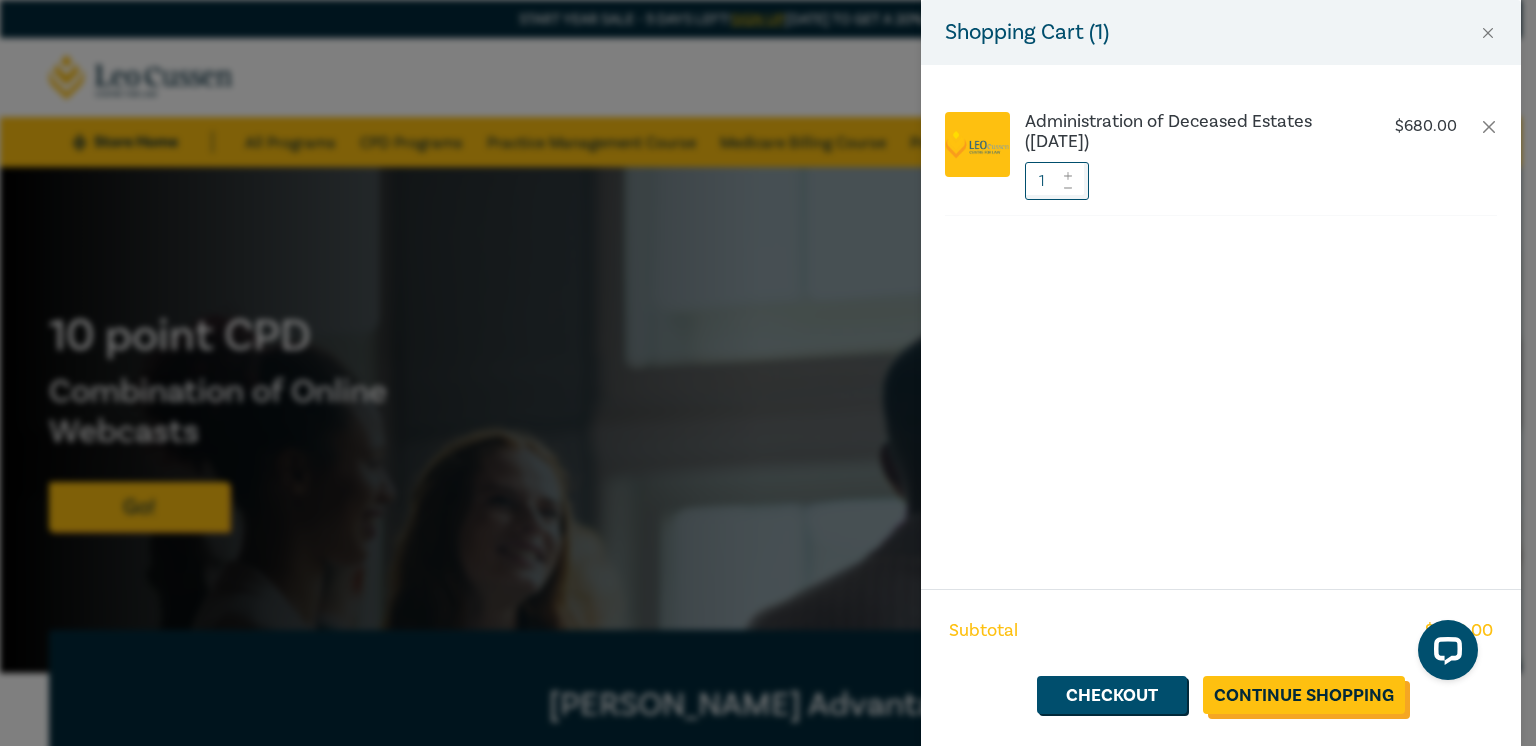 click on "Continue Shopping" at bounding box center [1304, 695] 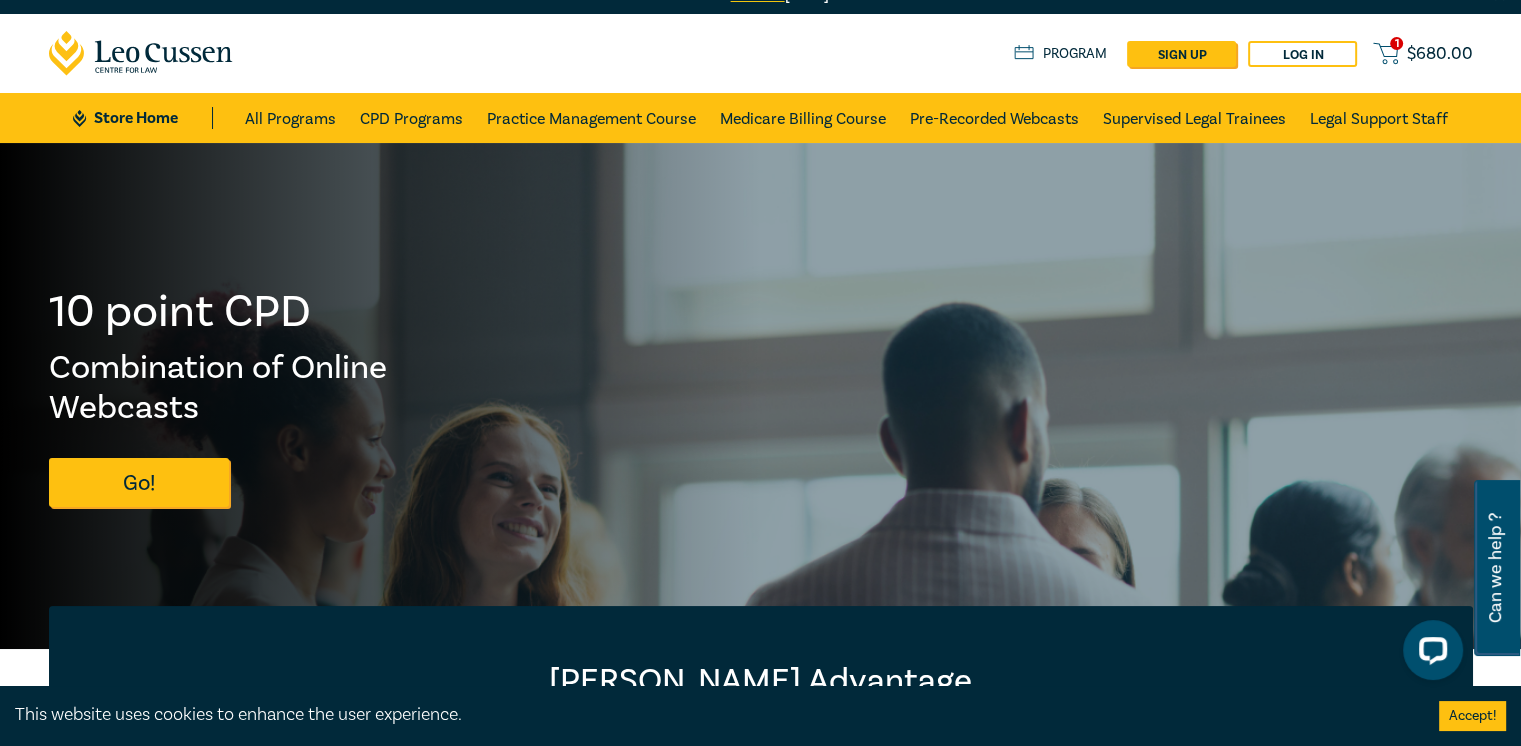 scroll, scrollTop: 0, scrollLeft: 0, axis: both 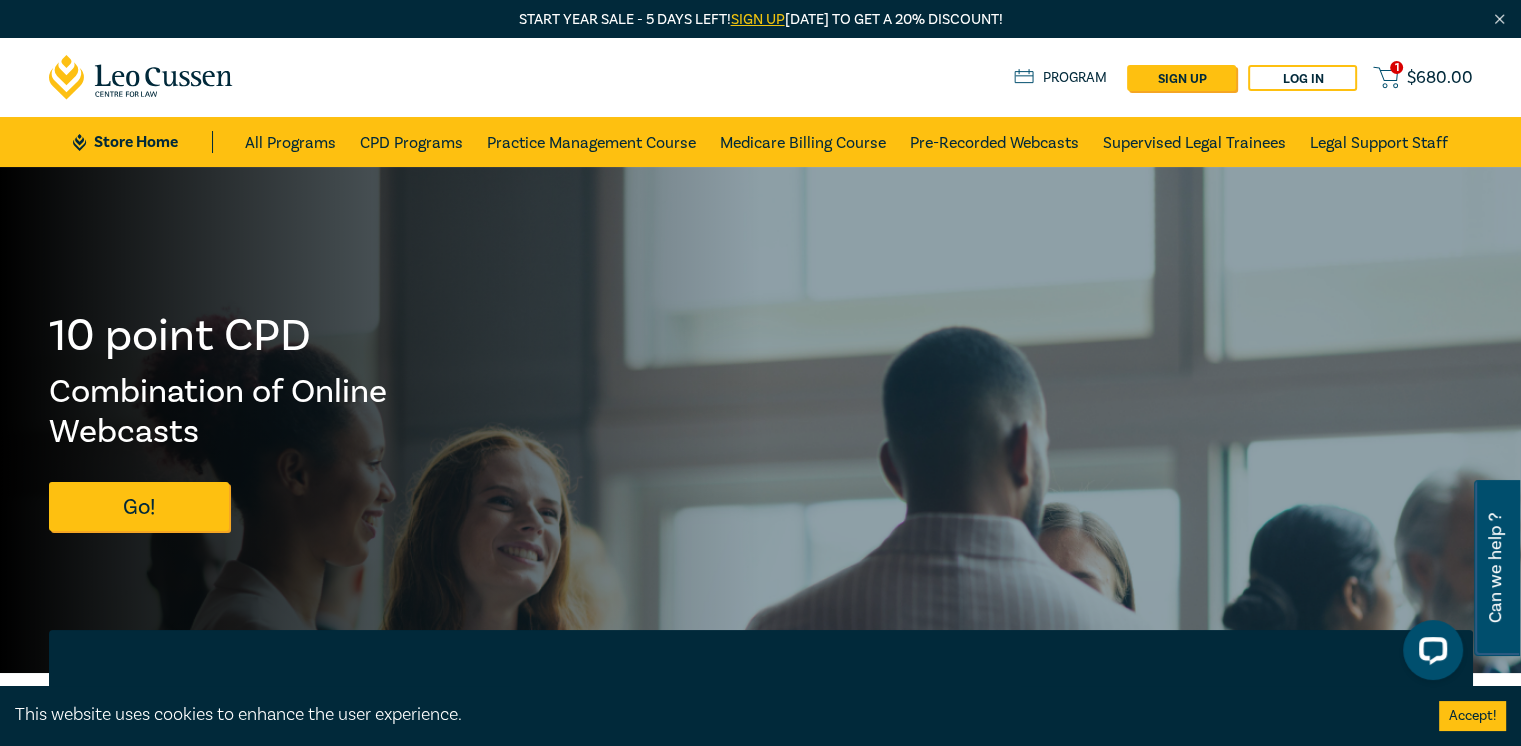 click on "1 $ 680.00  Store Home About us Program   sign up   Log in 1 $ 680.00" at bounding box center (761, 77) 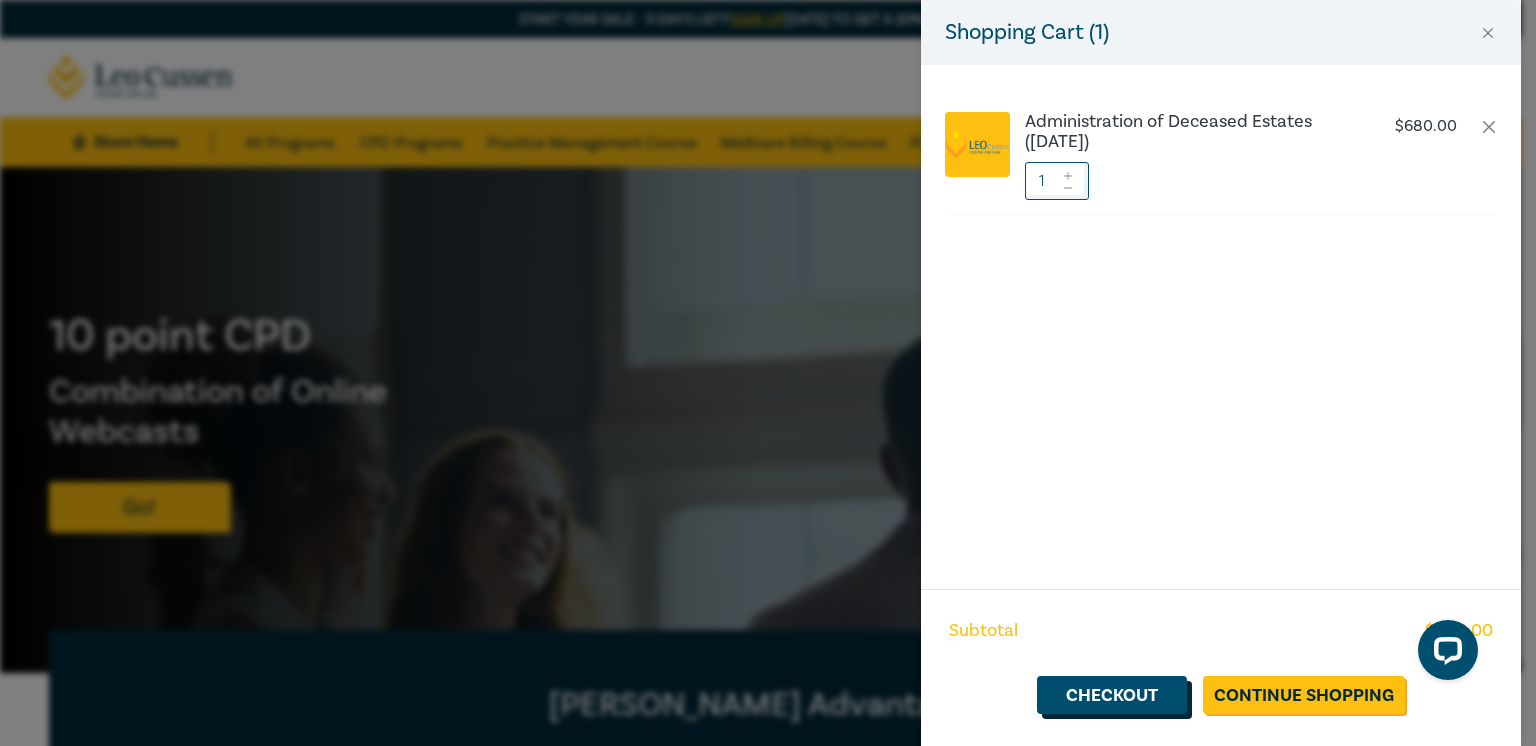 click on "Checkout" at bounding box center [1112, 695] 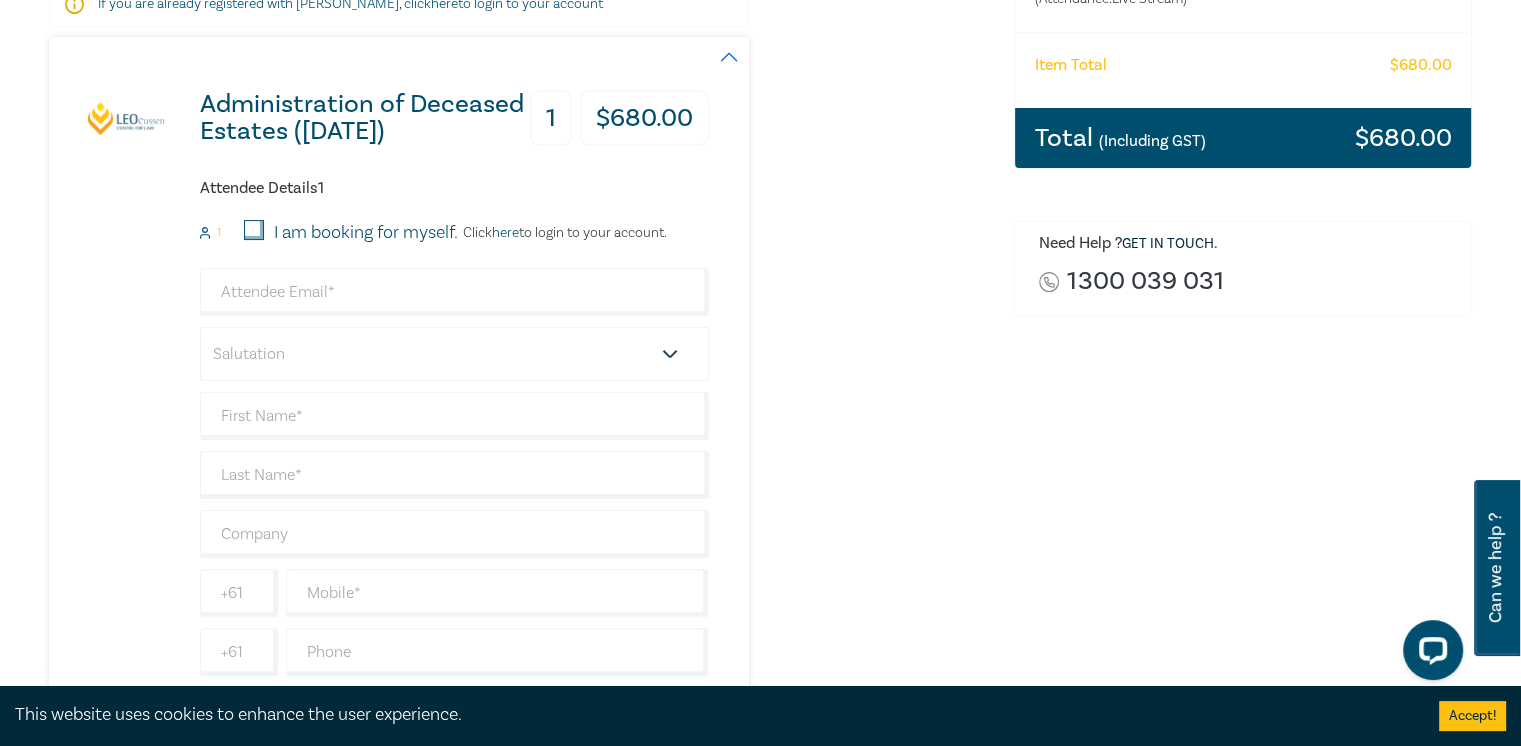 scroll, scrollTop: 400, scrollLeft: 0, axis: vertical 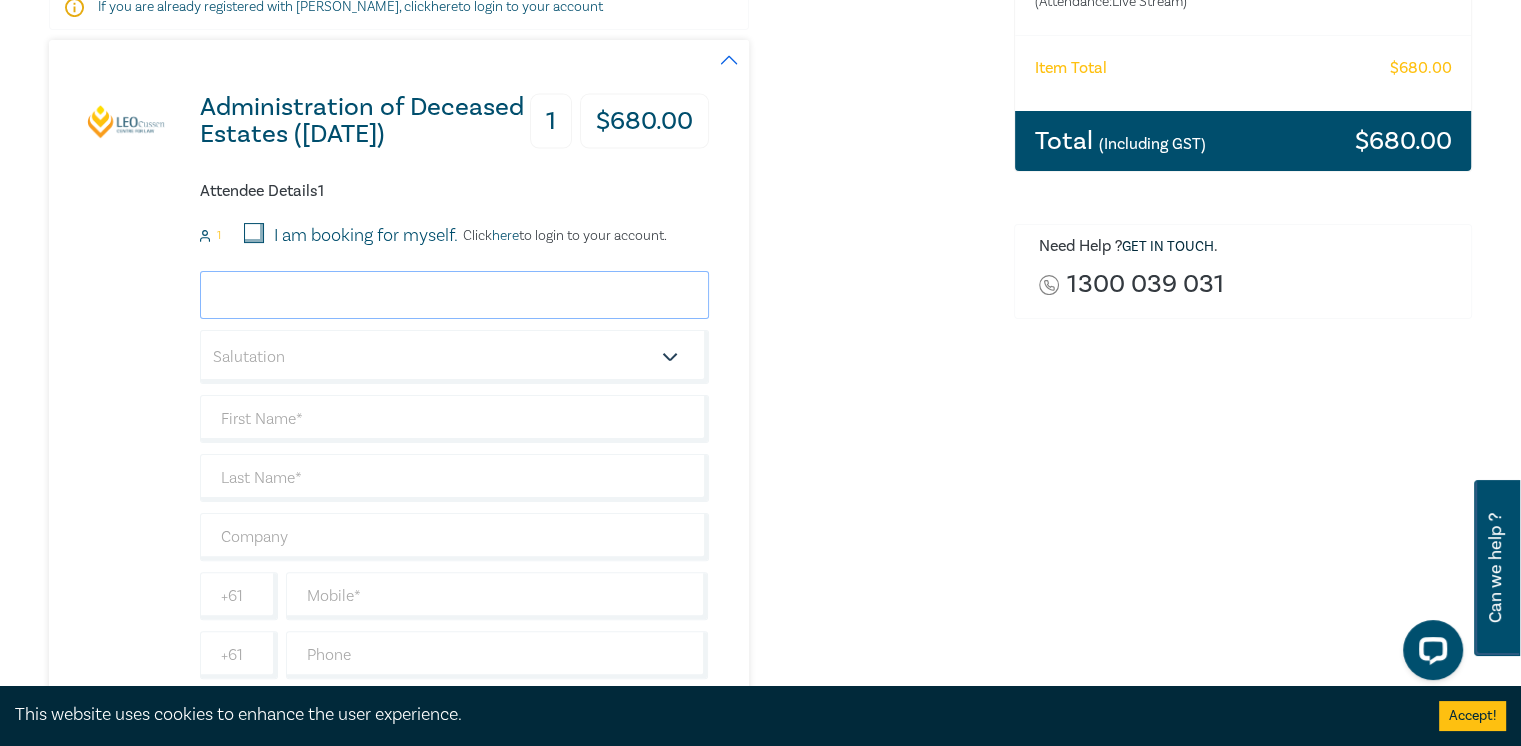 click at bounding box center [454, 295] 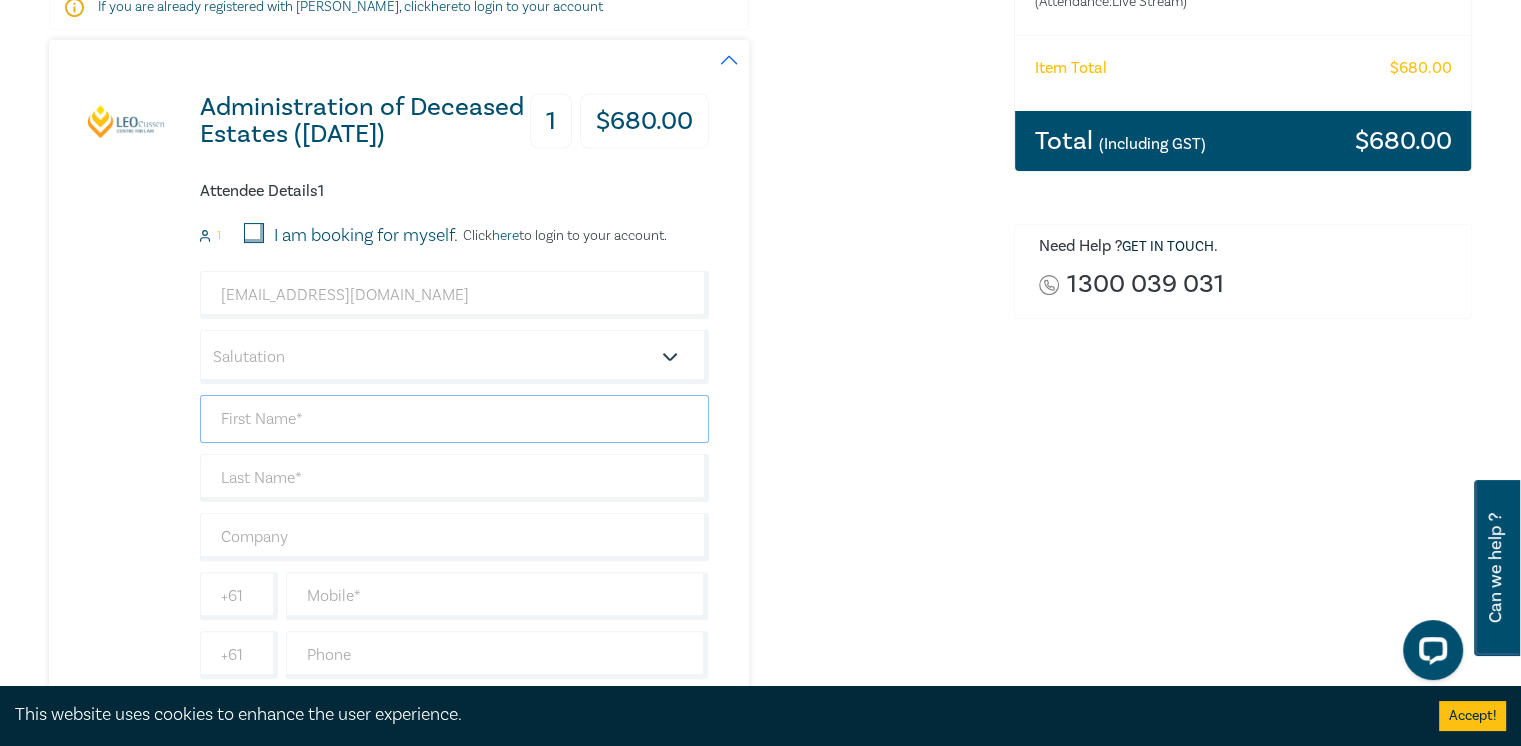 type on "Dev" 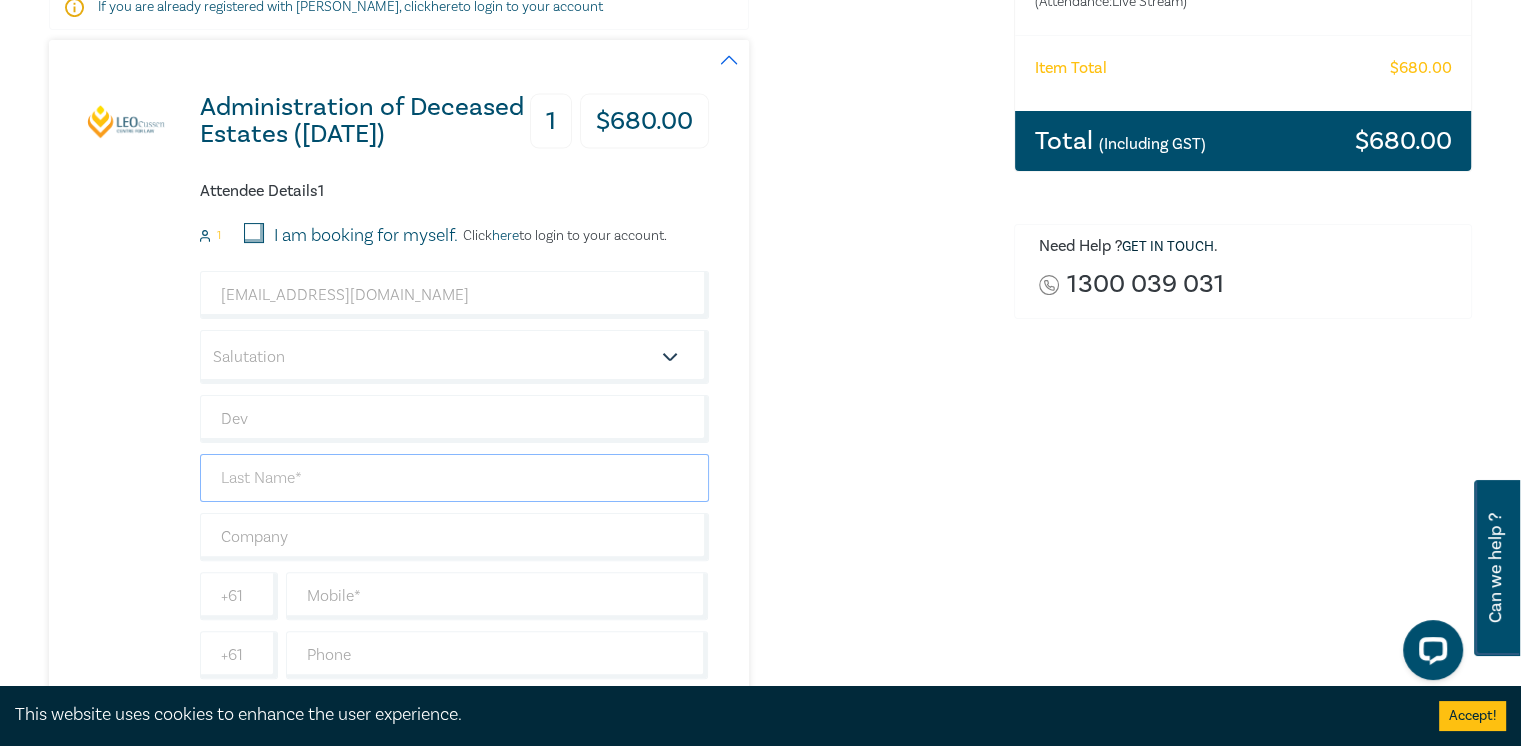 type on "Test" 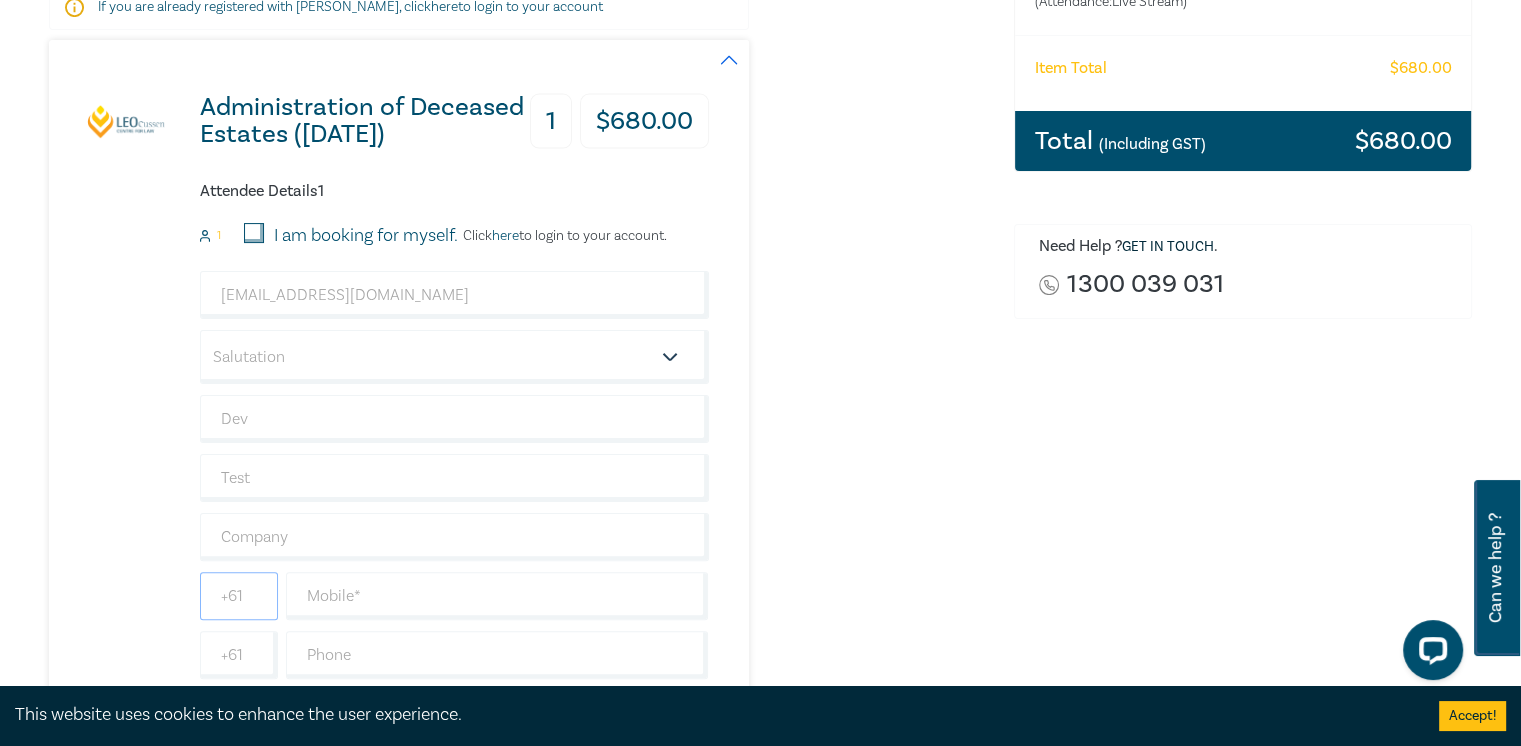 type on "+918154998630" 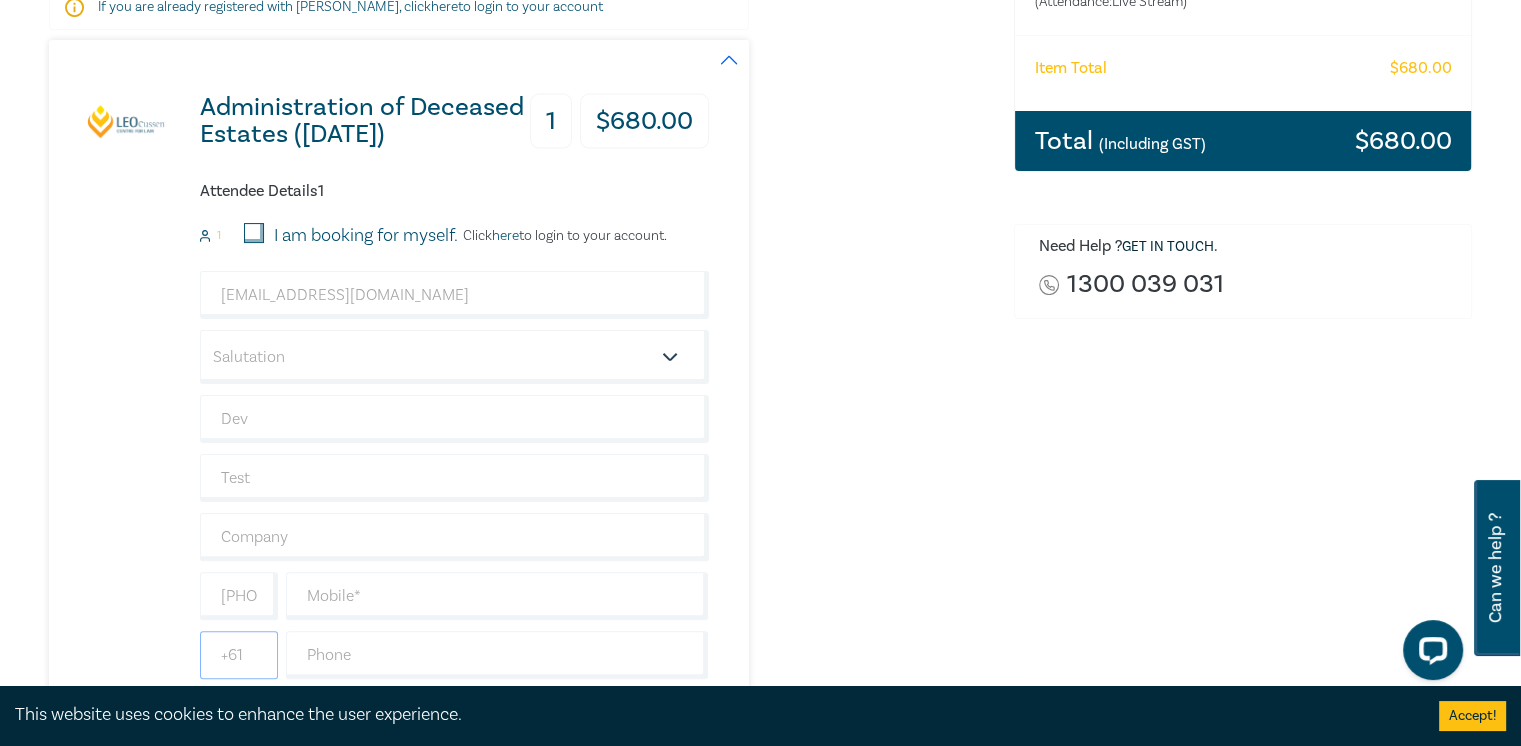 type on "India" 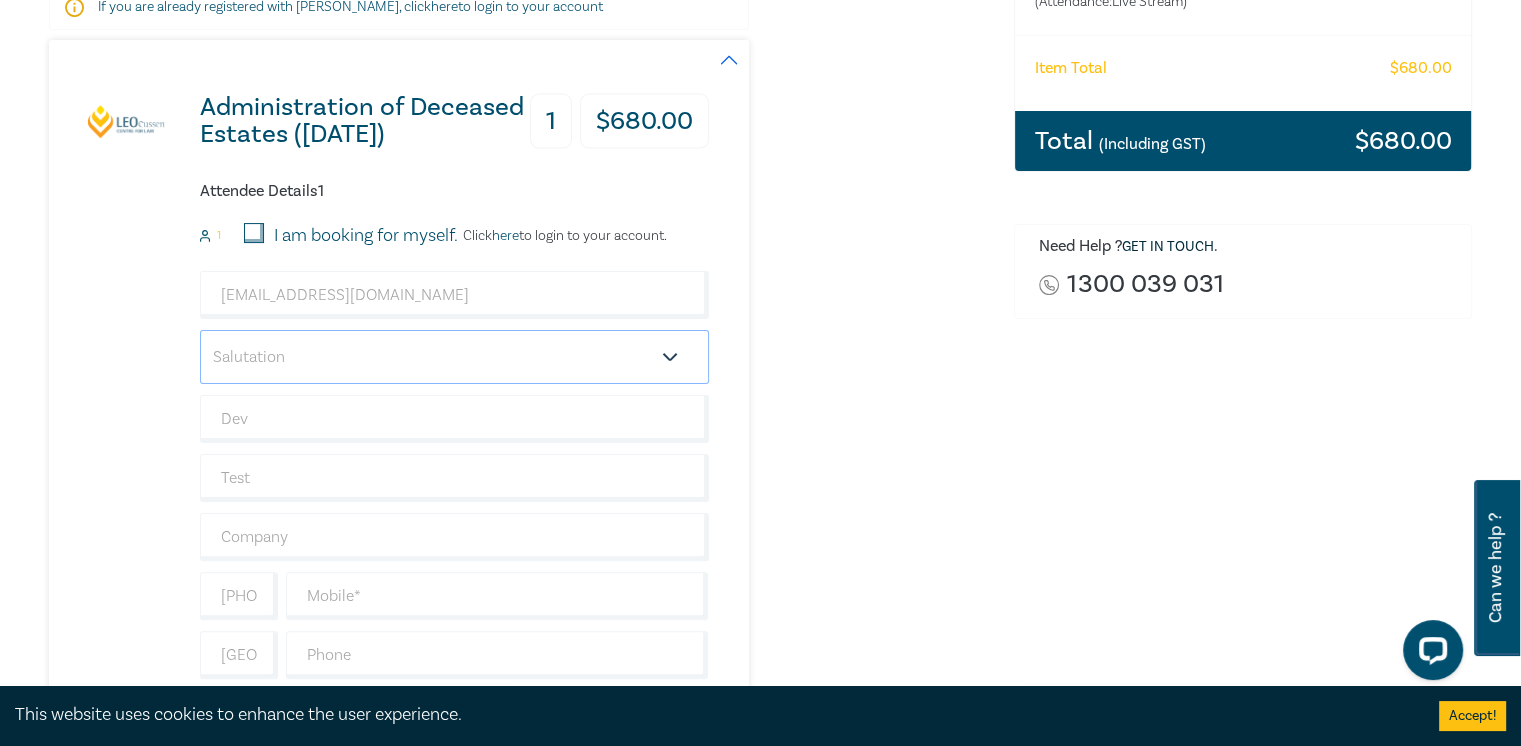 click on "Salutation Mr. Mrs. Ms. Miss Dr. Prof. Other" at bounding box center (454, 357) 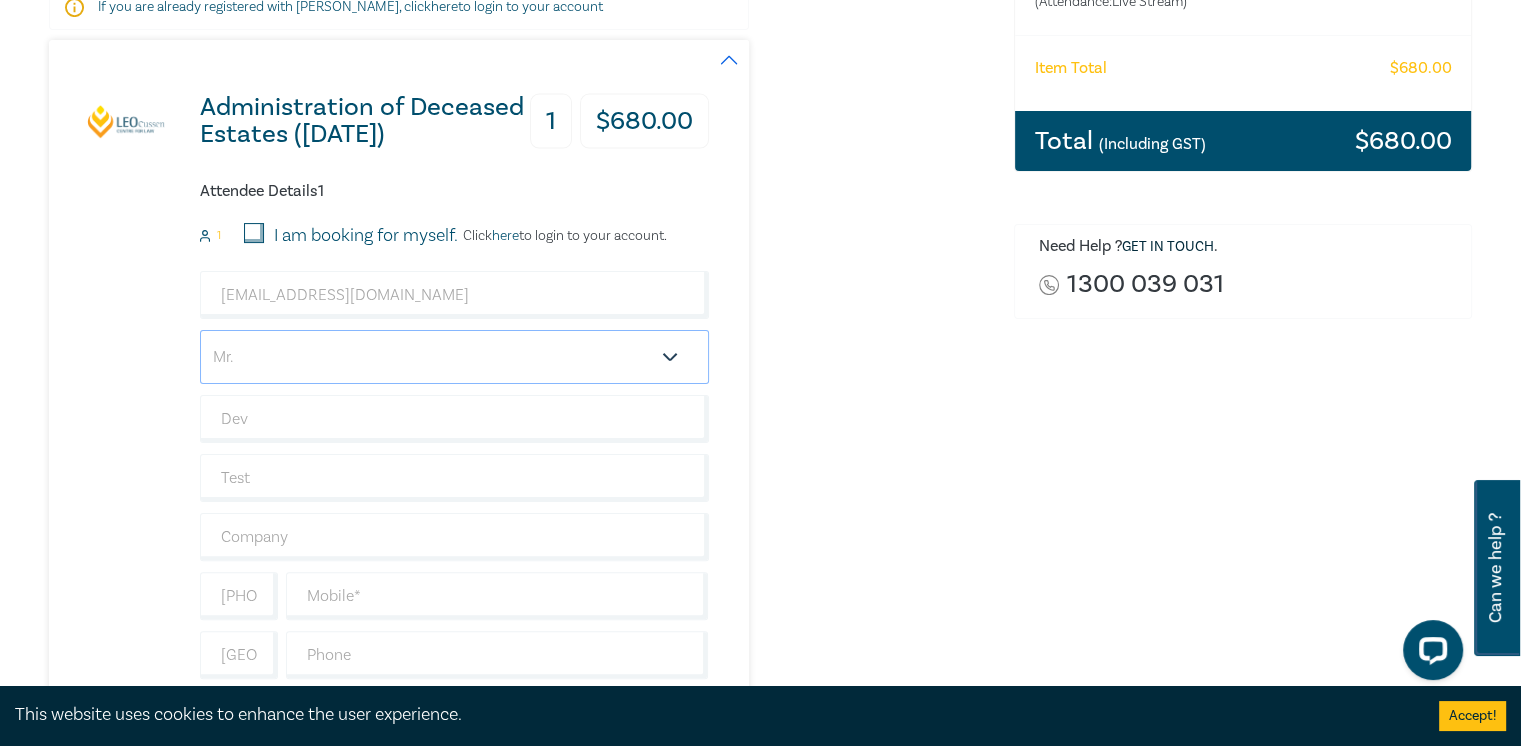 click on "Salutation Mr. Mrs. Ms. Miss Dr. Prof. Other" at bounding box center (454, 357) 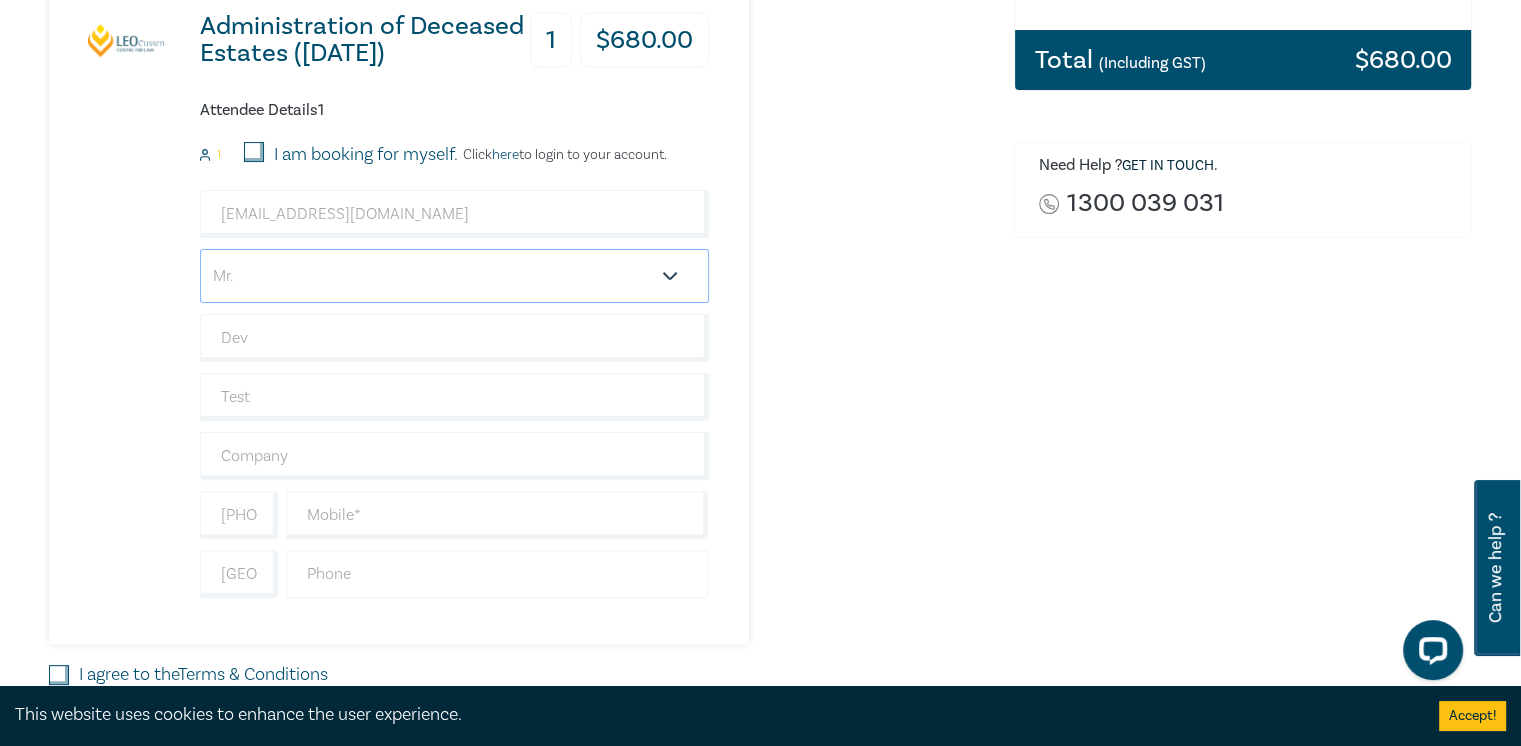 scroll, scrollTop: 600, scrollLeft: 0, axis: vertical 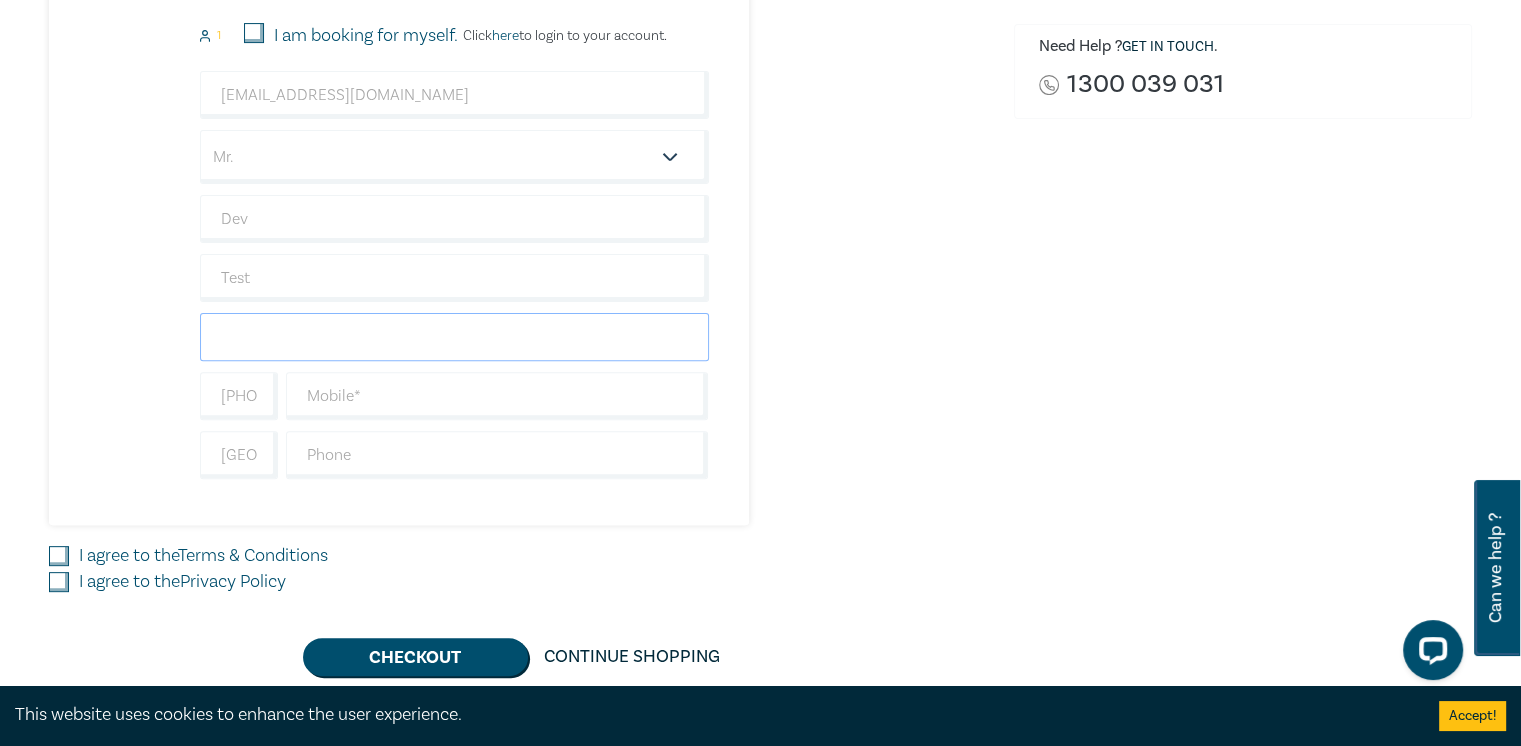 click at bounding box center [454, 337] 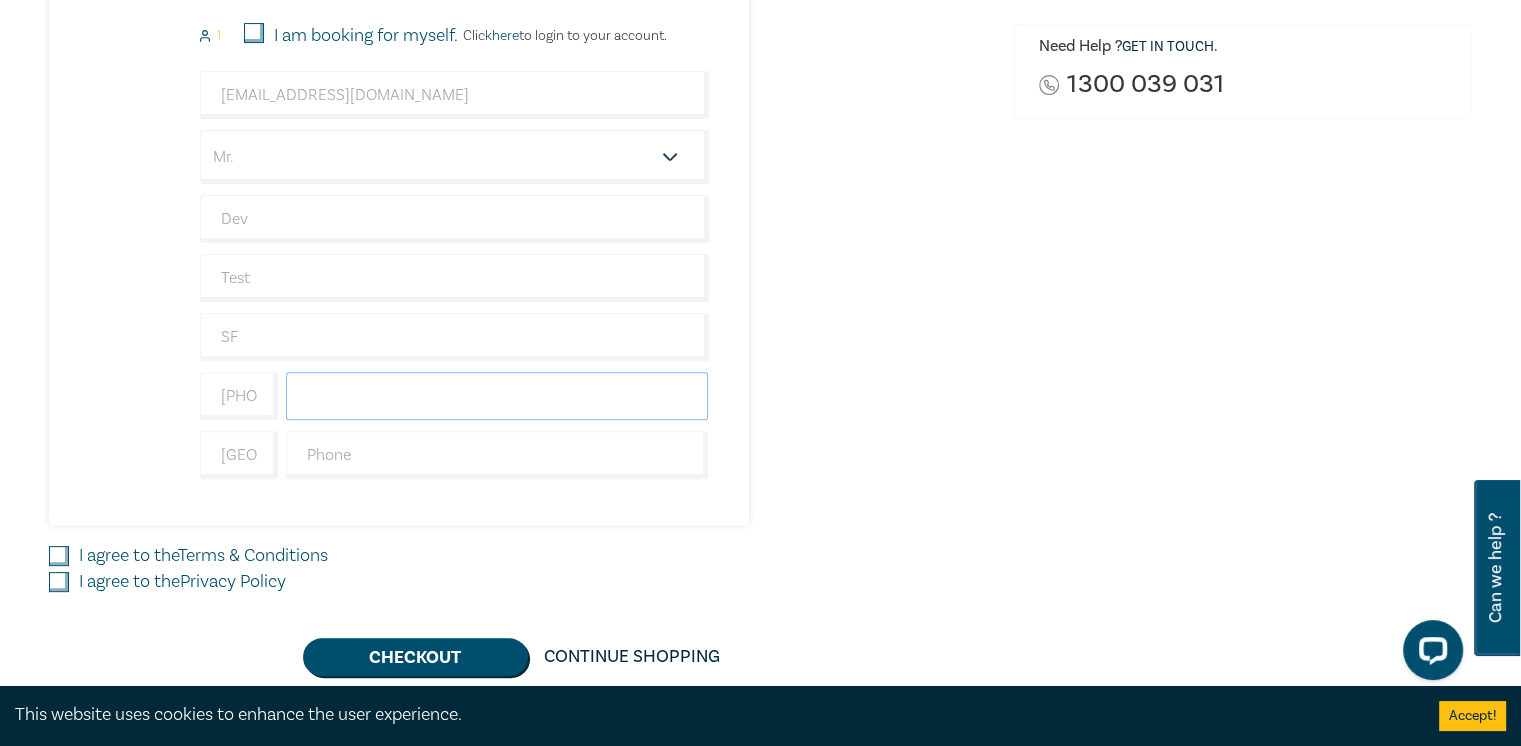 click at bounding box center (497, 396) 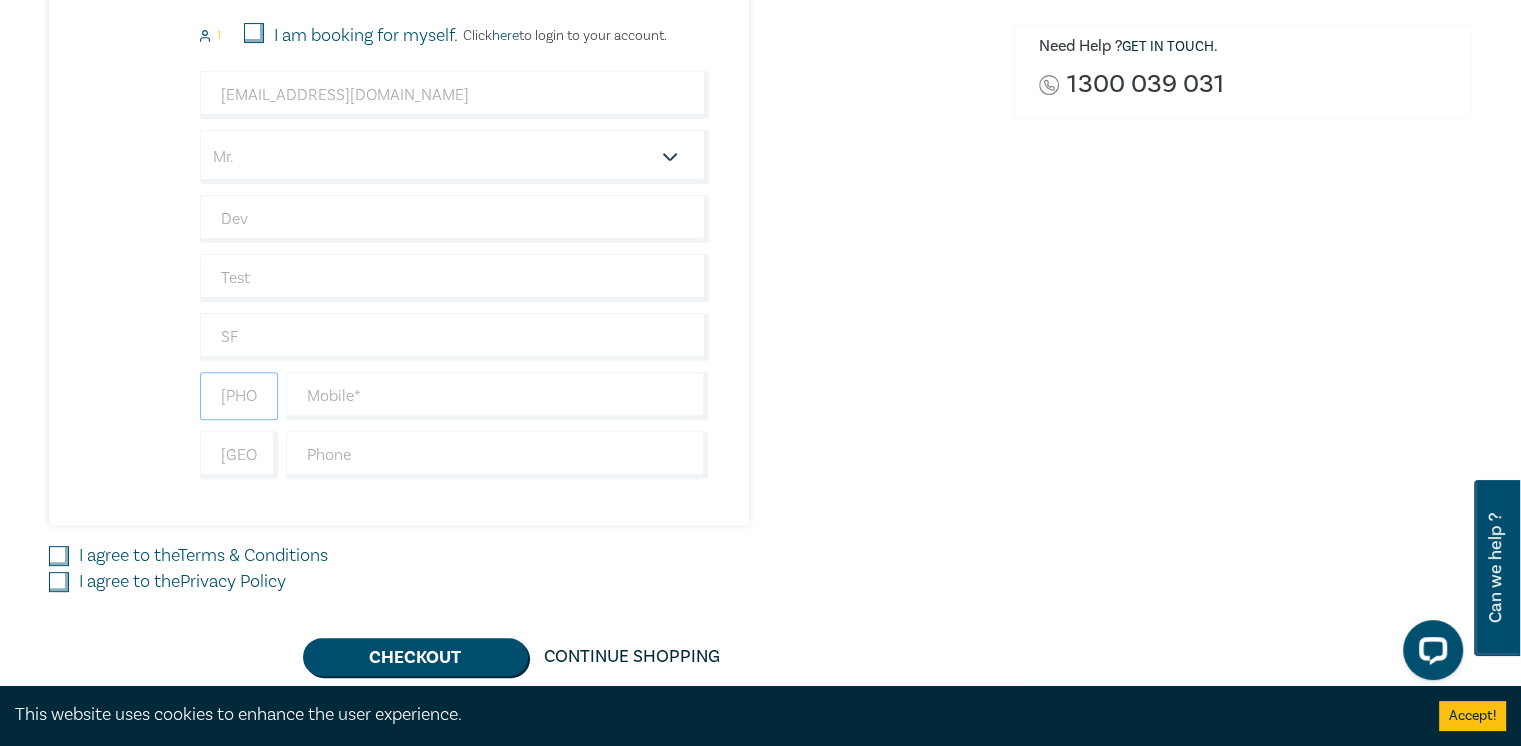 click on "+918154998630" at bounding box center (239, 396) 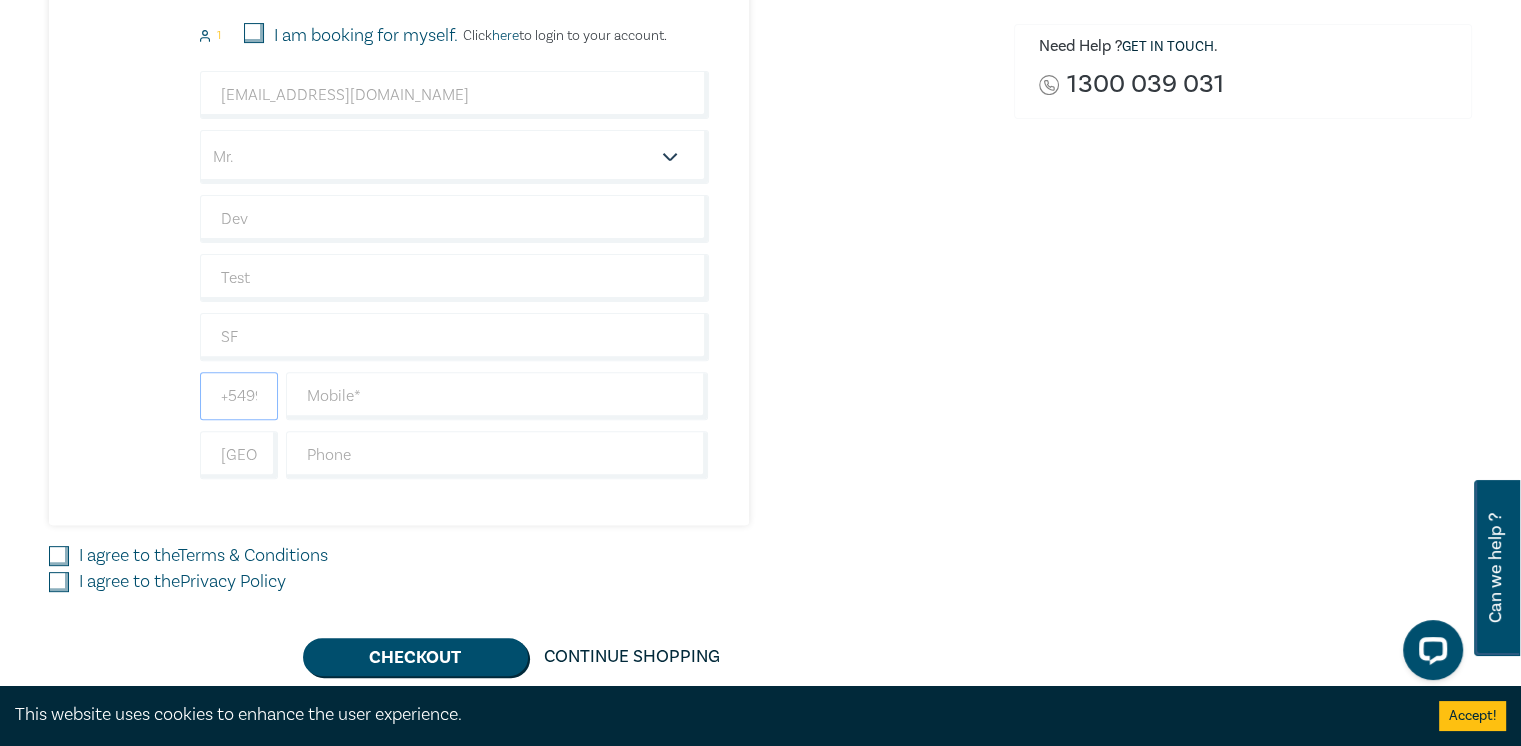 type on "54998630" 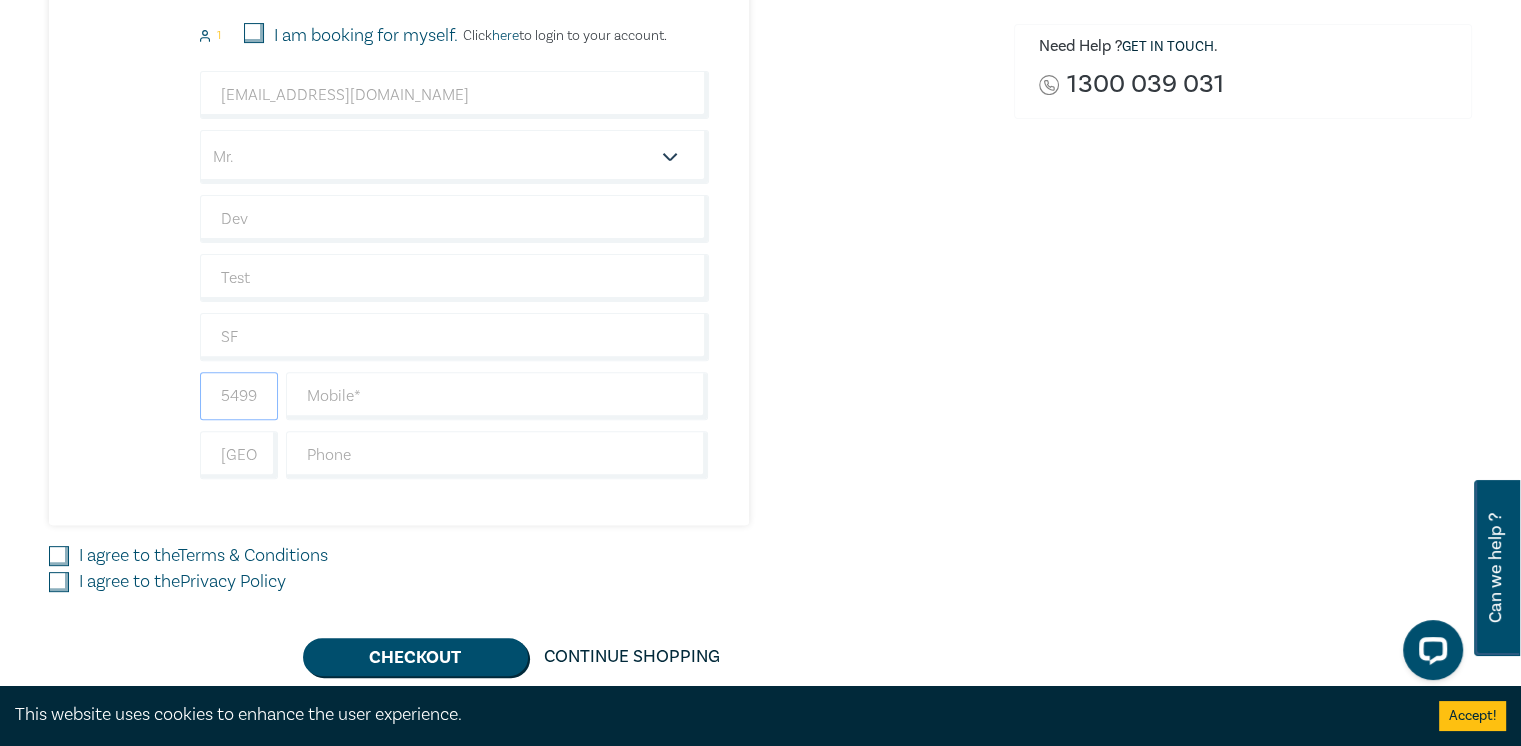 click on "54998630" at bounding box center (239, 396) 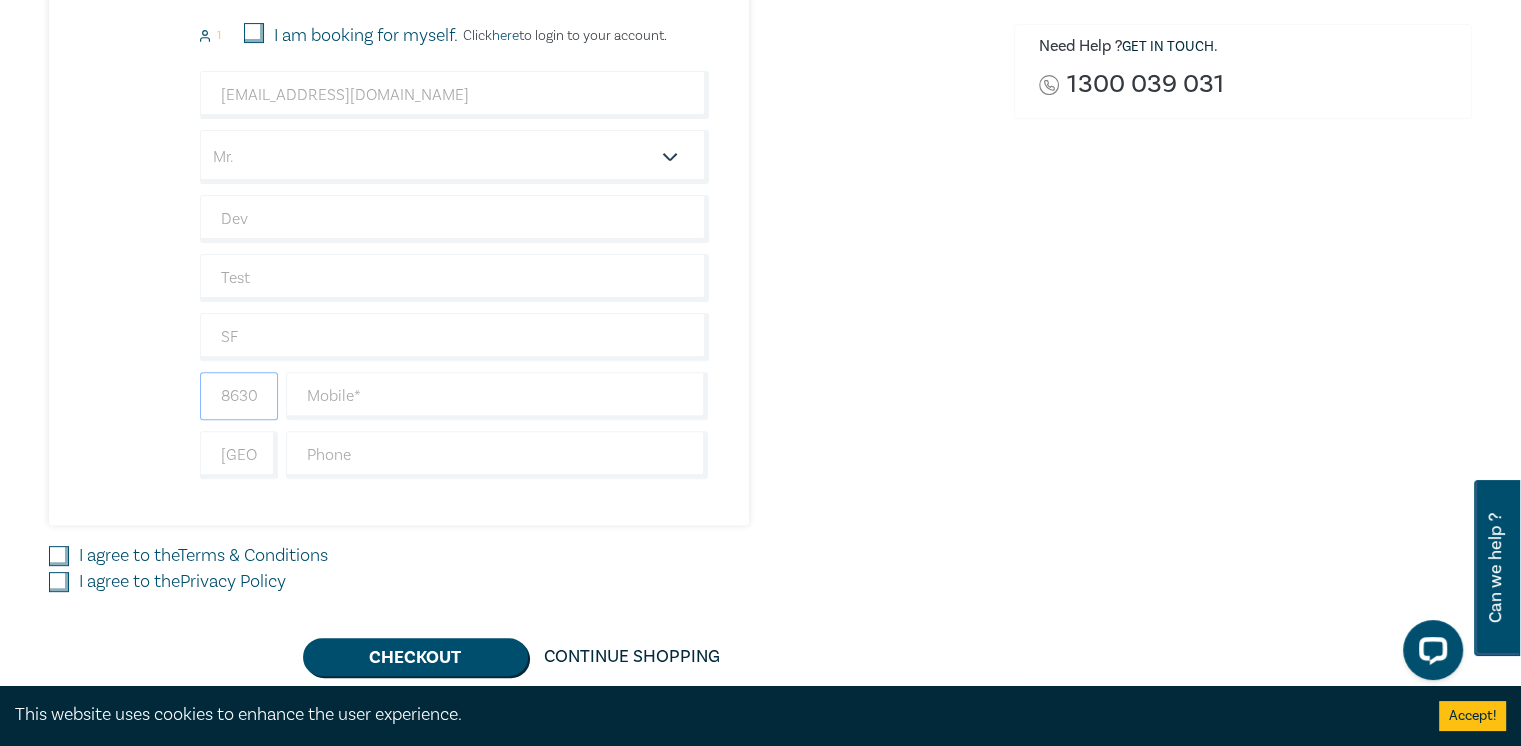 click on "54998630" at bounding box center (239, 396) 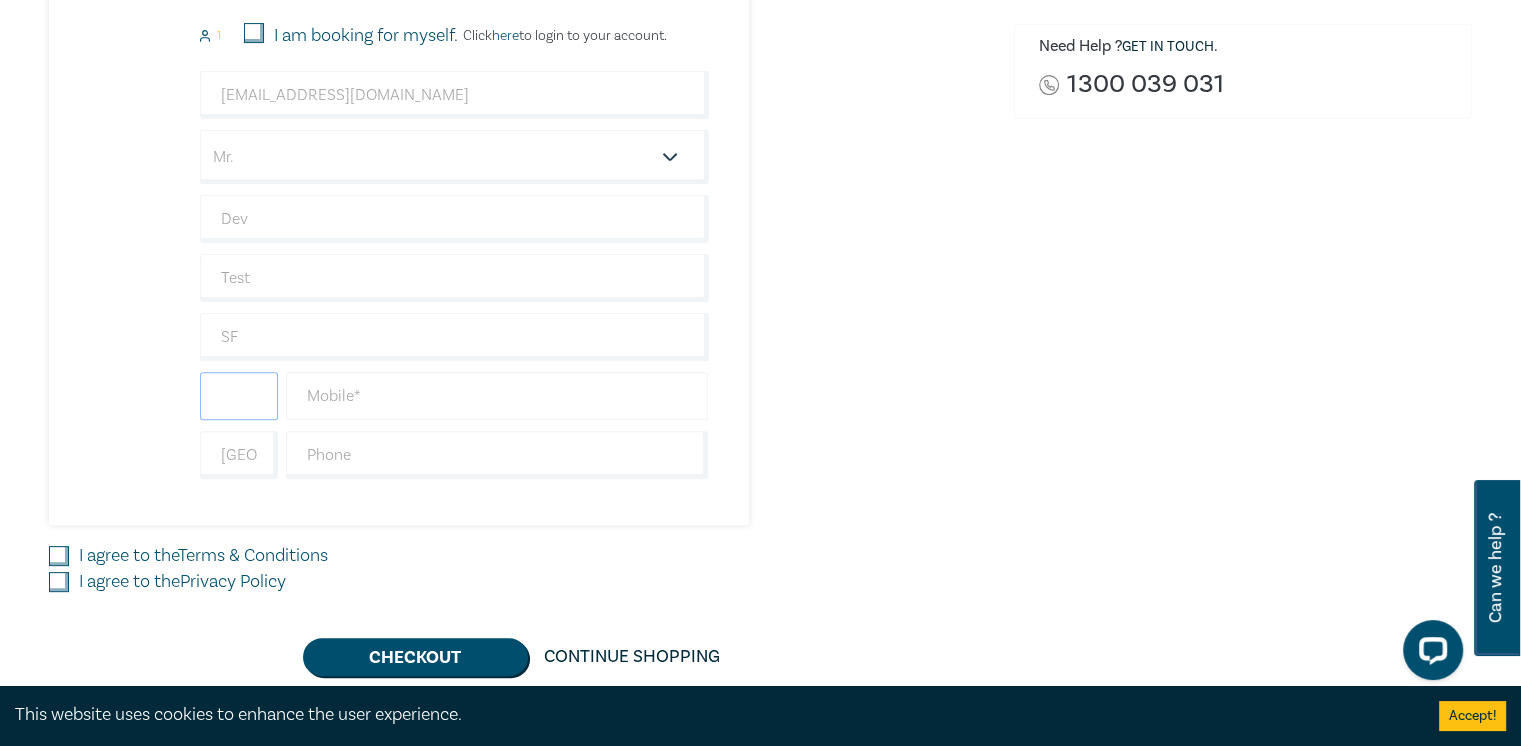 scroll, scrollTop: 0, scrollLeft: 0, axis: both 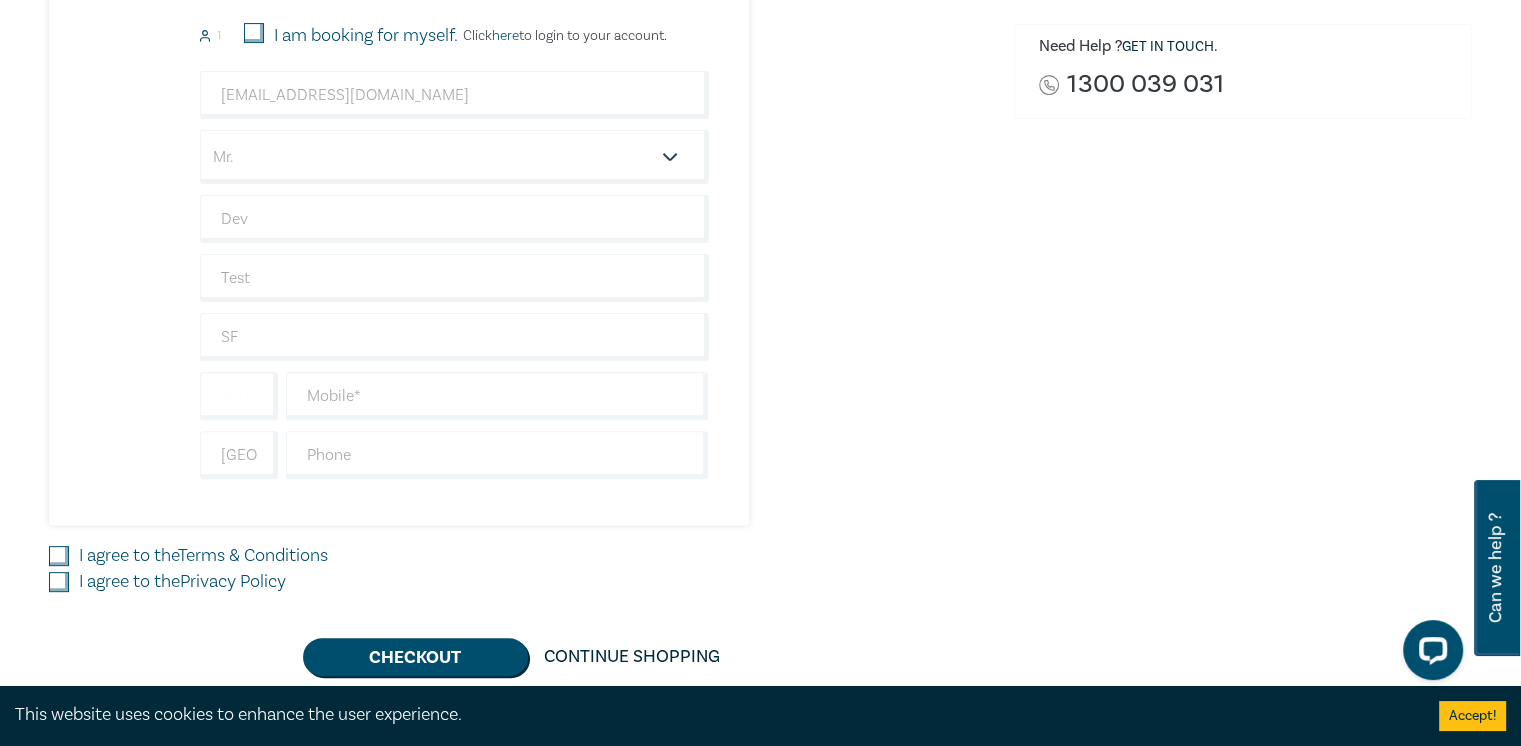 click on "Administration of Deceased Estates (August 2025) 1 $ 680.00 Attendee Details  1 1 I am booking for myself. Click  here  to login to your account. devtest.saltandfuessel@gmail.com Salutation Mr. Mrs. Ms. Miss Dr. Prof. Other Dev Test SF India Dietary requirement Vegetarian Vegan Gluten Free" at bounding box center [519, 182] 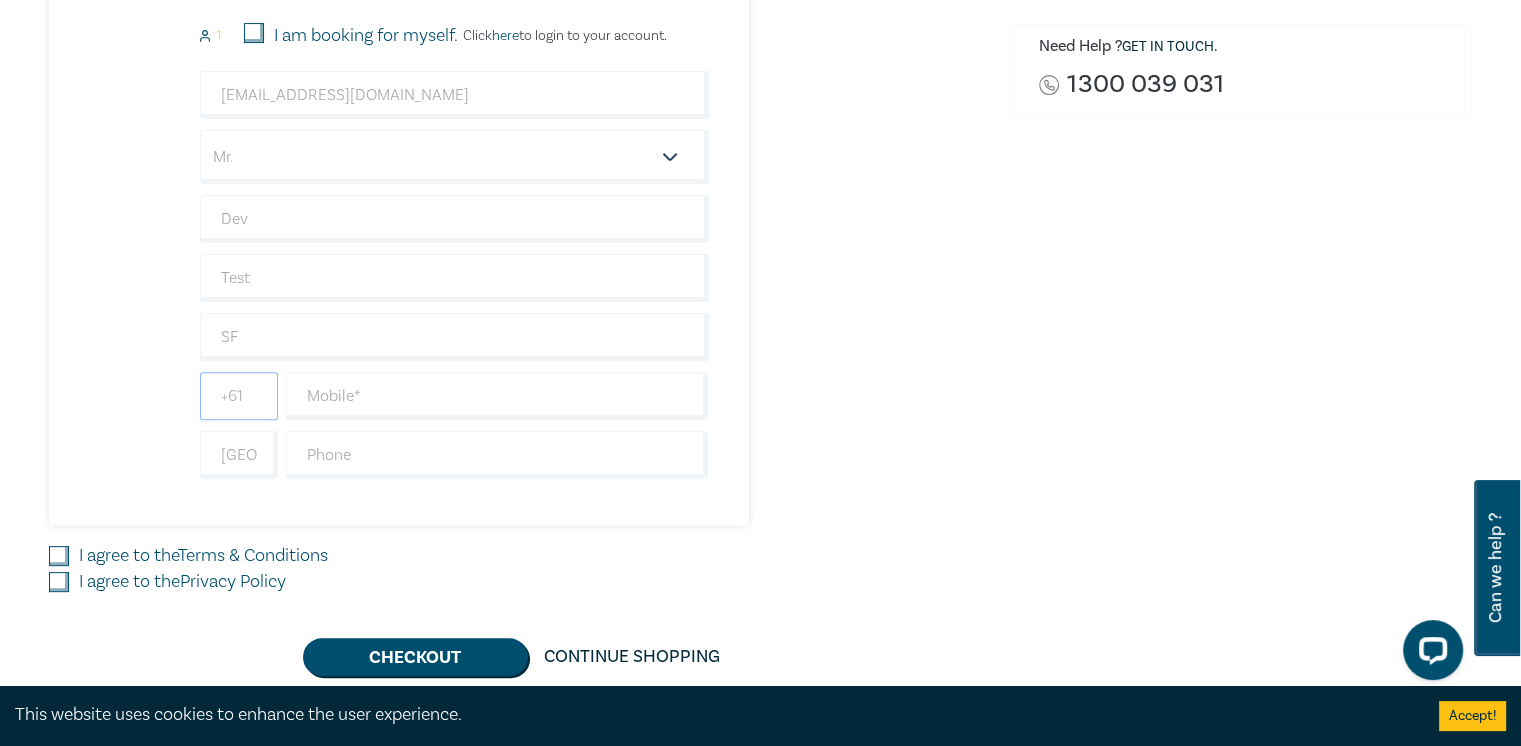 click at bounding box center (239, 396) 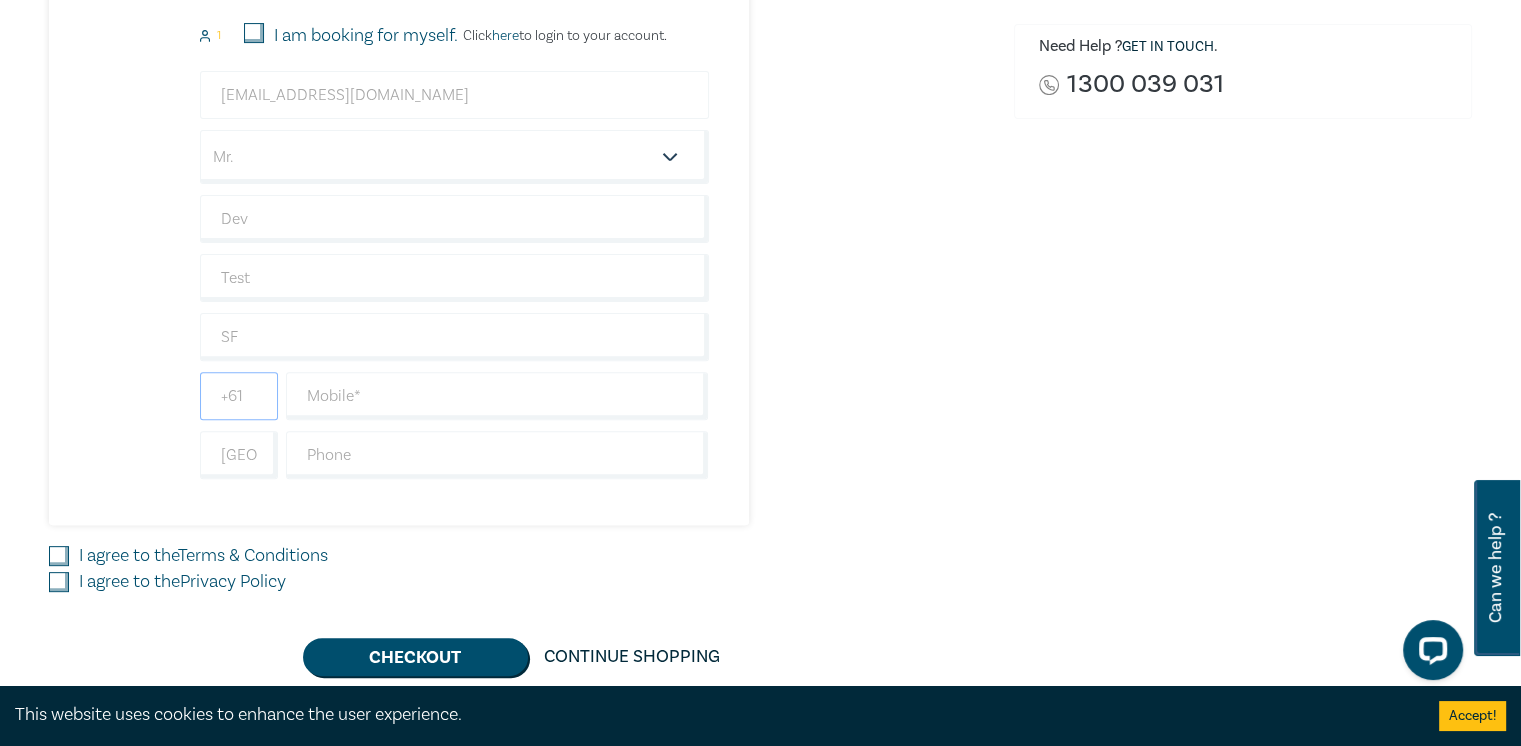 type on "+61" 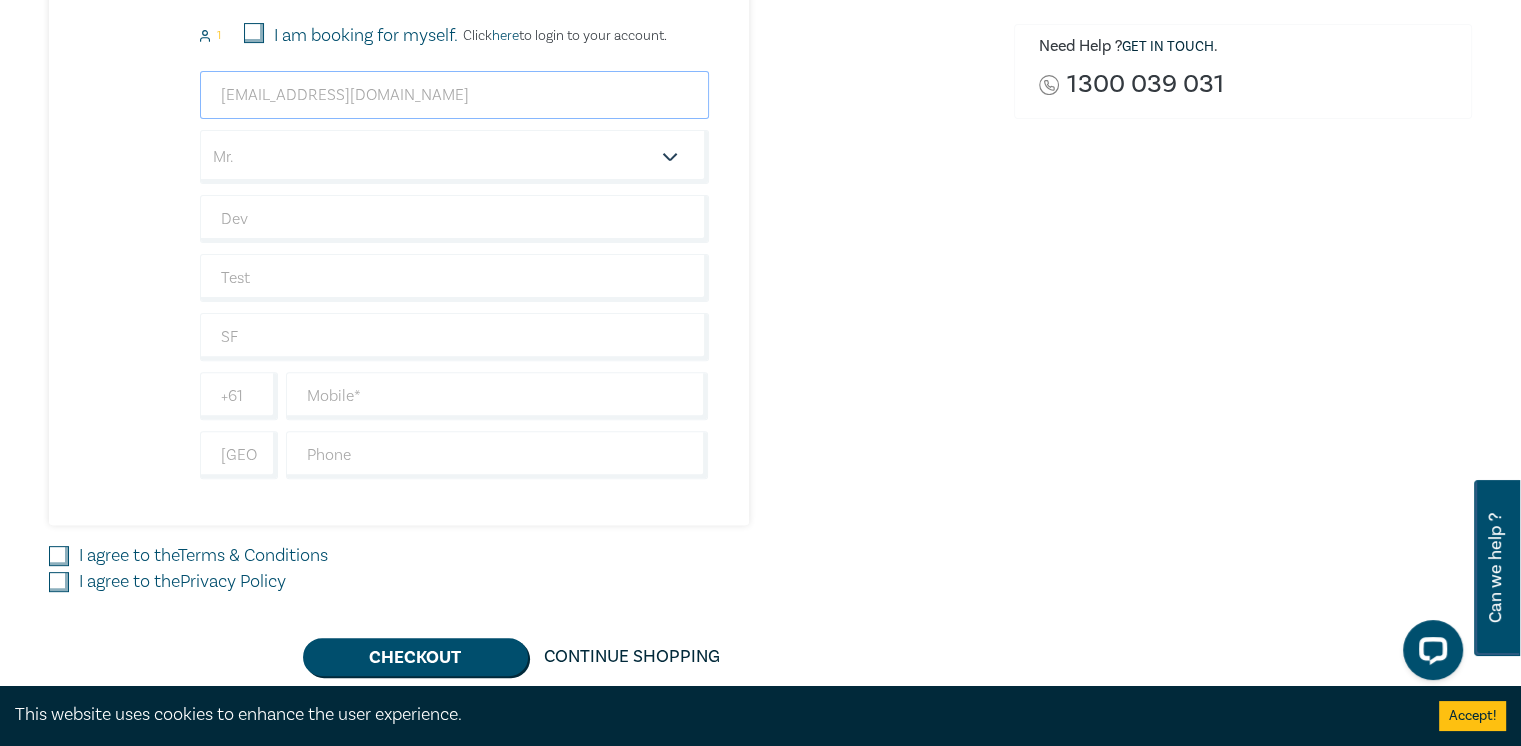 click on "devtest.saltandfuessel@gmail.com" at bounding box center (454, 95) 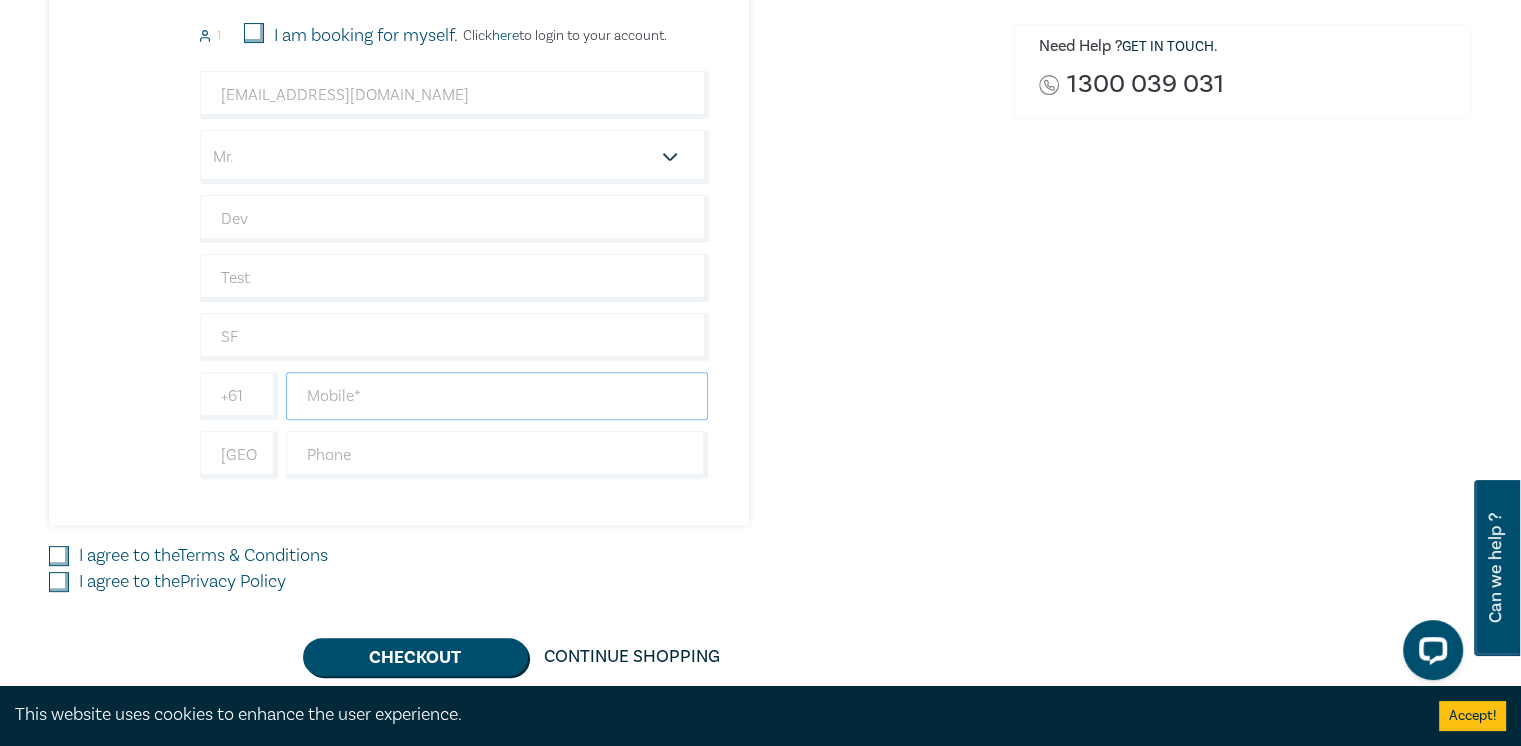click at bounding box center [497, 396] 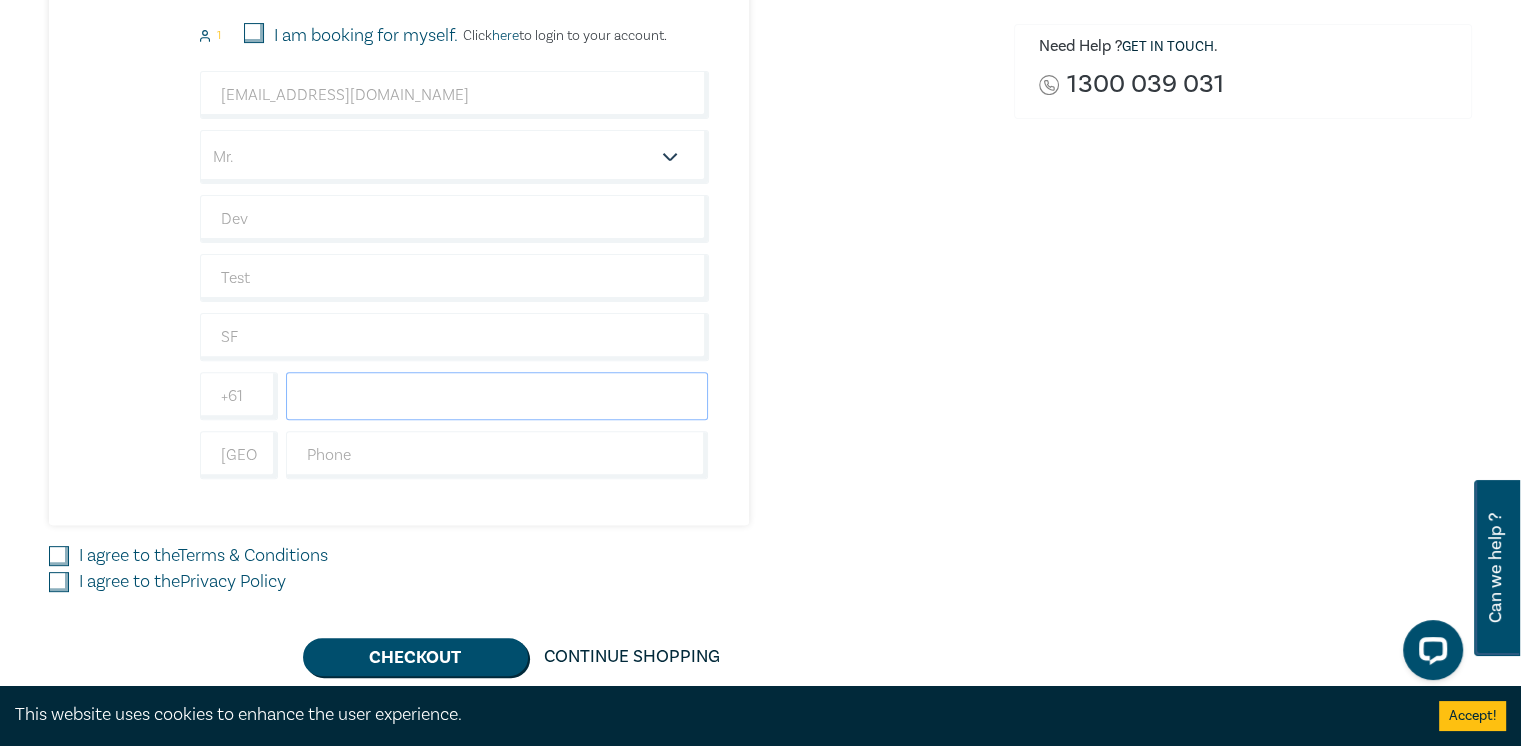 paste on "devtest.saltandfuessel@gmail.com" 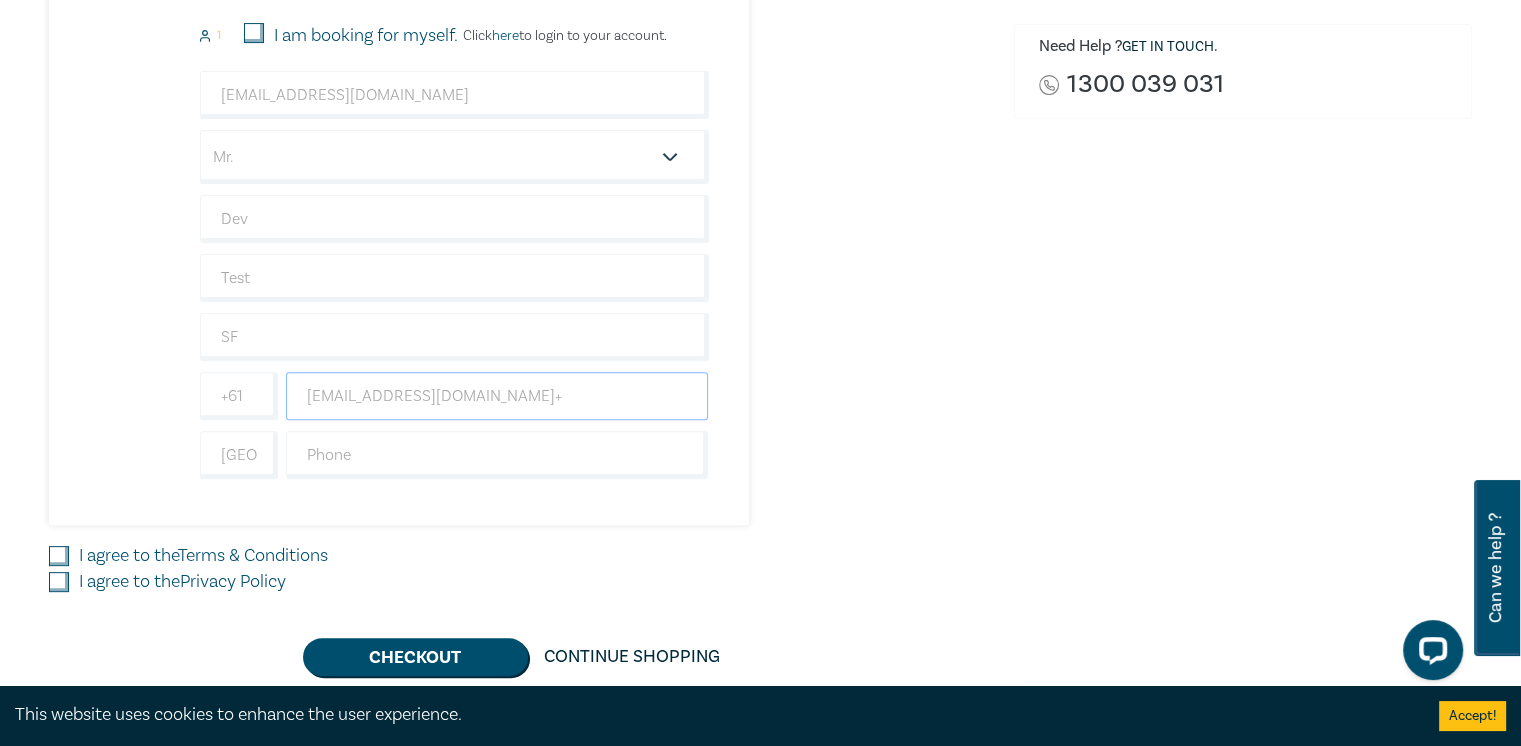 type on "devtest.saltandfuessel@gmail.com+" 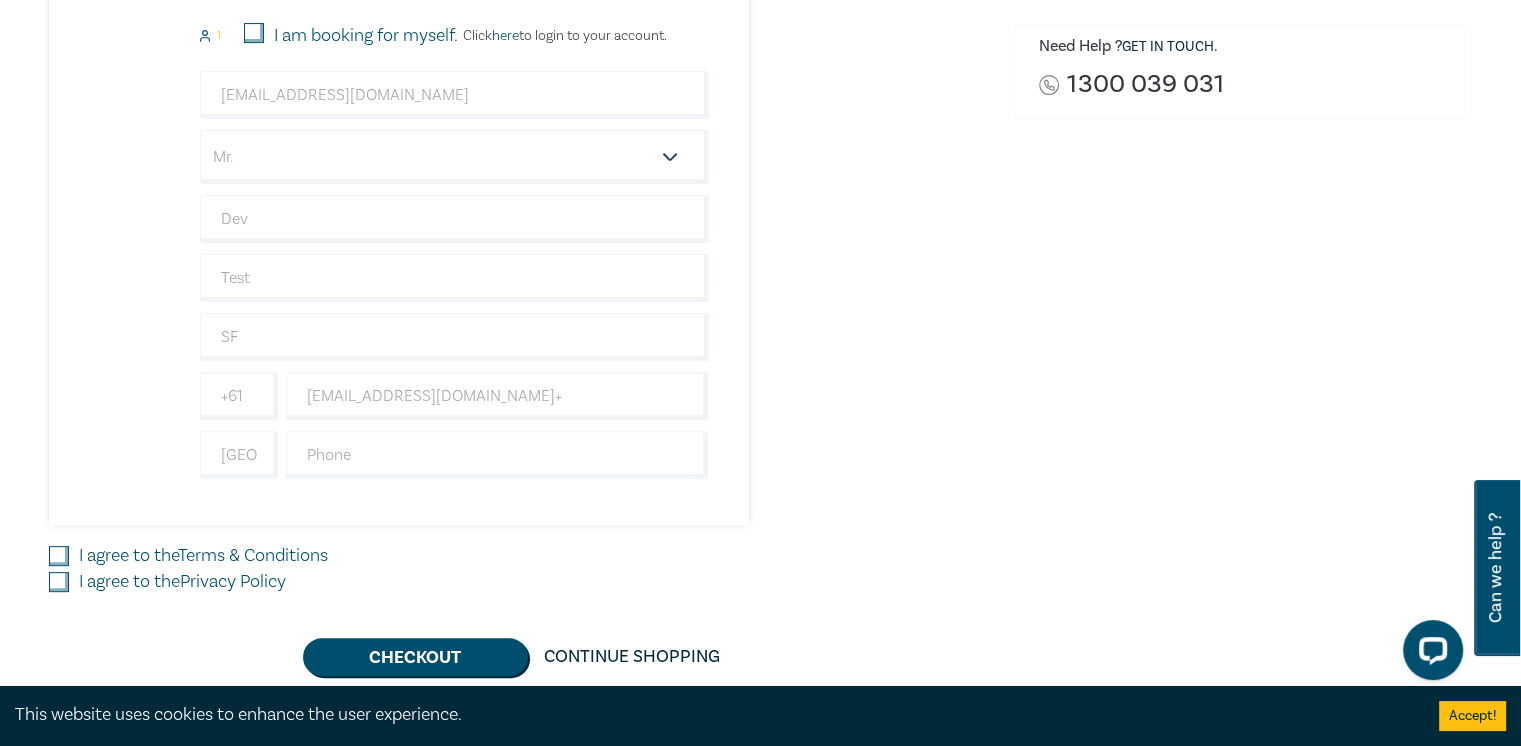 click on "Administration of Deceased Estates (August 2025) 1 $ 680.00 Attendee Details  1 1 I am booking for myself. Click  here  to login to your account. devtest.saltandfuessel@gmail.com Salutation Mr. Mrs. Ms. Miss Dr. Prof. Other Dev Test SF +61 devtest.saltandfuessel@gmail.com+ India Dietary requirement Vegetarian Vegan Gluten Free" at bounding box center [519, 182] 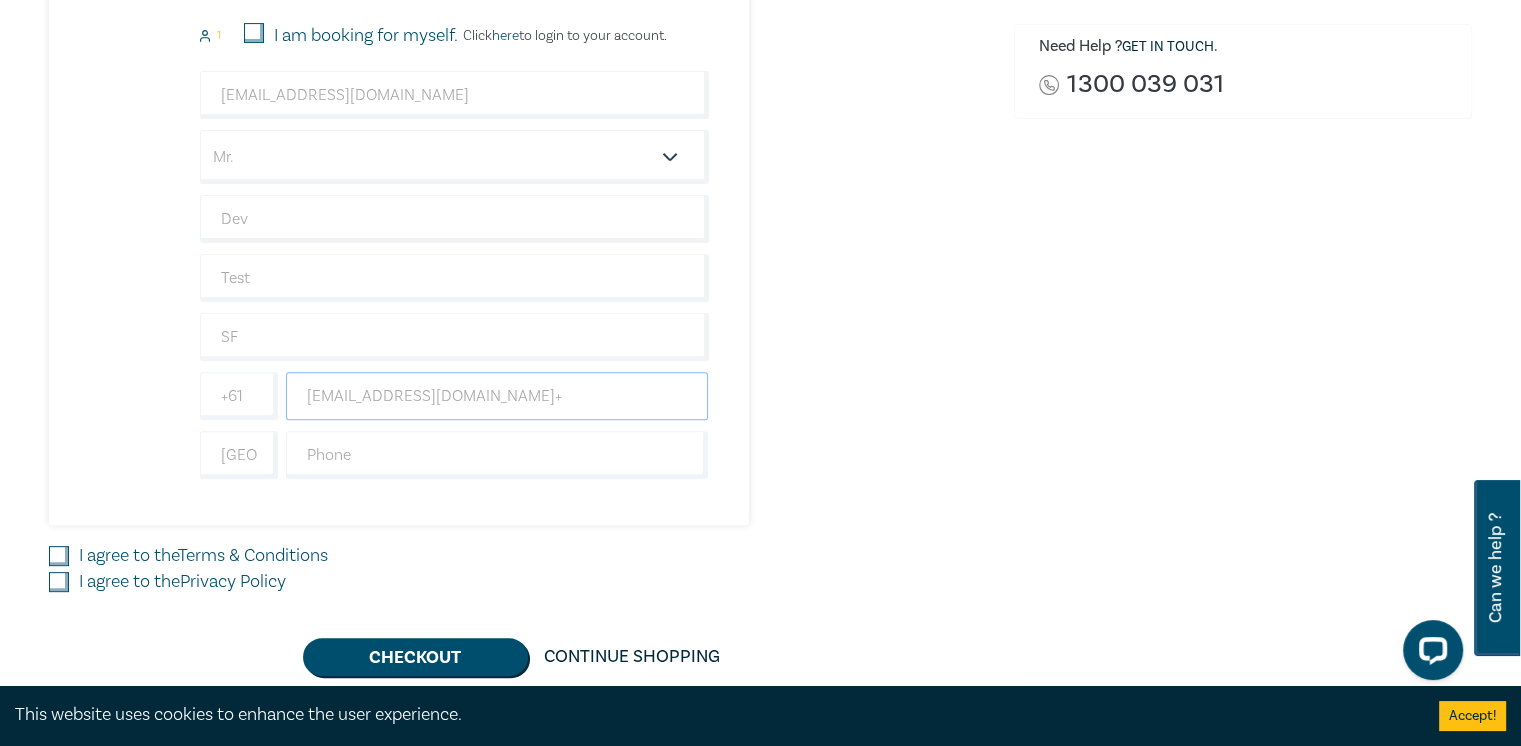 click on "devtest.saltandfuessel@gmail.com+" at bounding box center [497, 396] 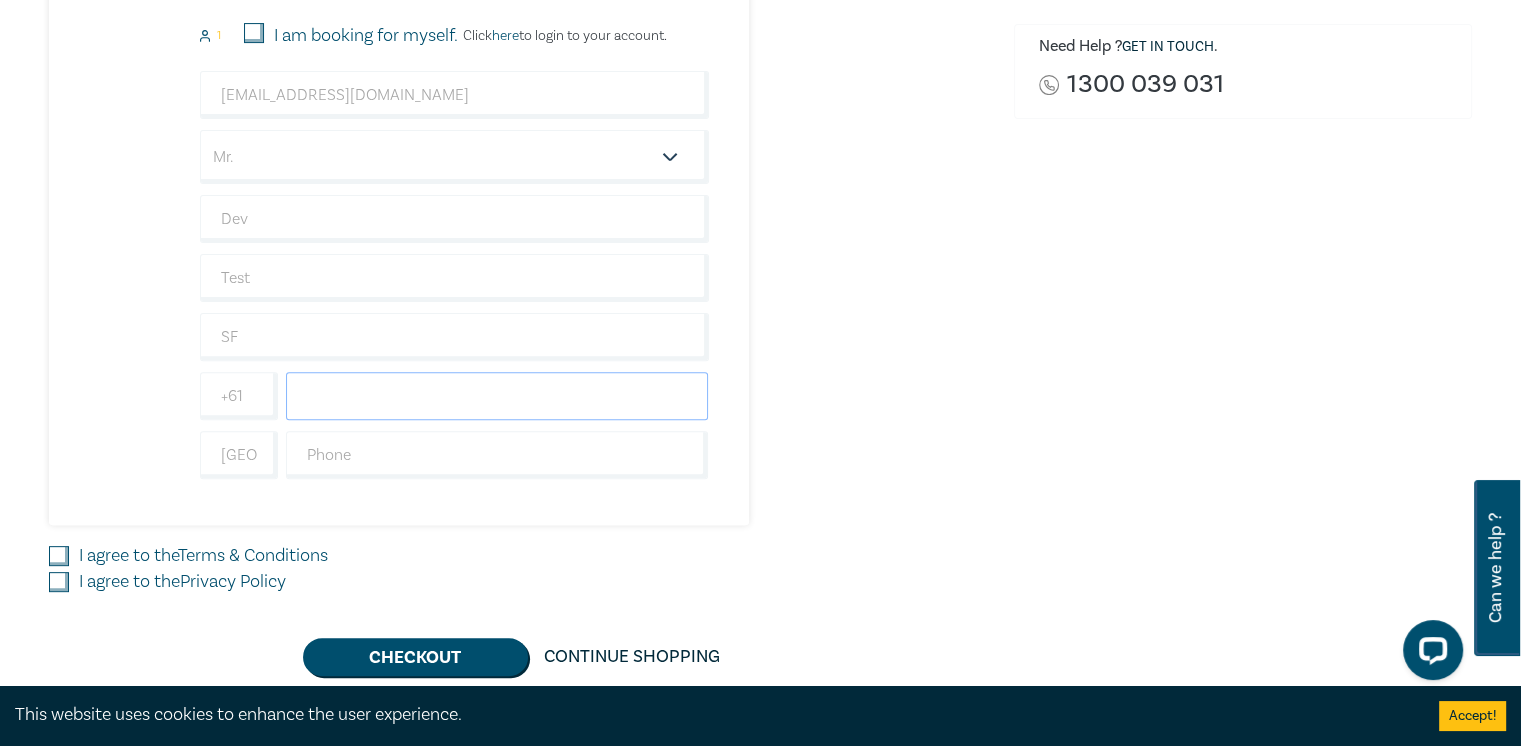 type 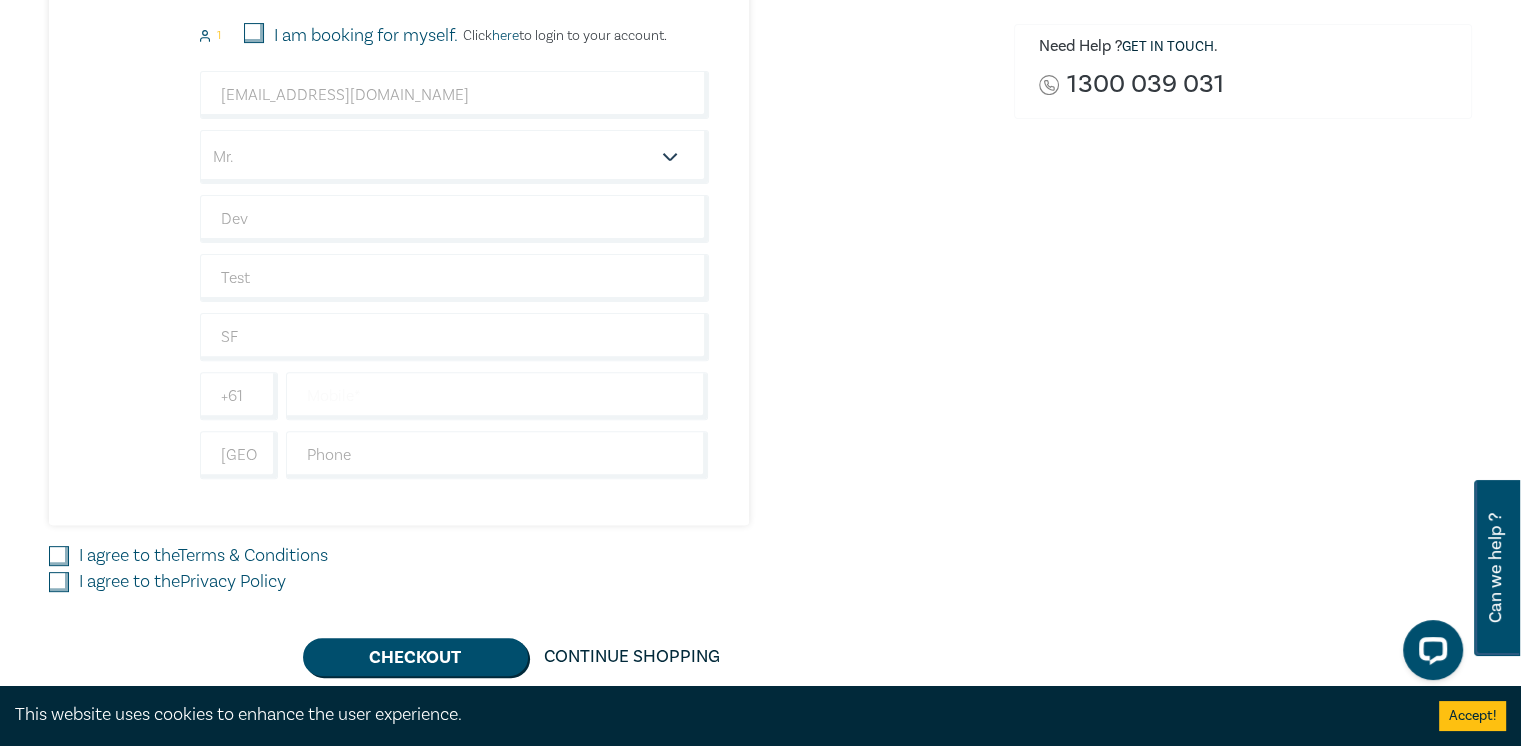 click on "Administration of Deceased Estates (August 2025) 1 $ 680.00 Attendee Details  1 1 I am booking for myself. Click  here  to login to your account. devtest.saltandfuessel@gmail.com Salutation Mr. Mrs. Ms. Miss Dr. Prof. Other Dev Test SF +61 India Dietary requirement Vegetarian Vegan Gluten Free" at bounding box center (519, 182) 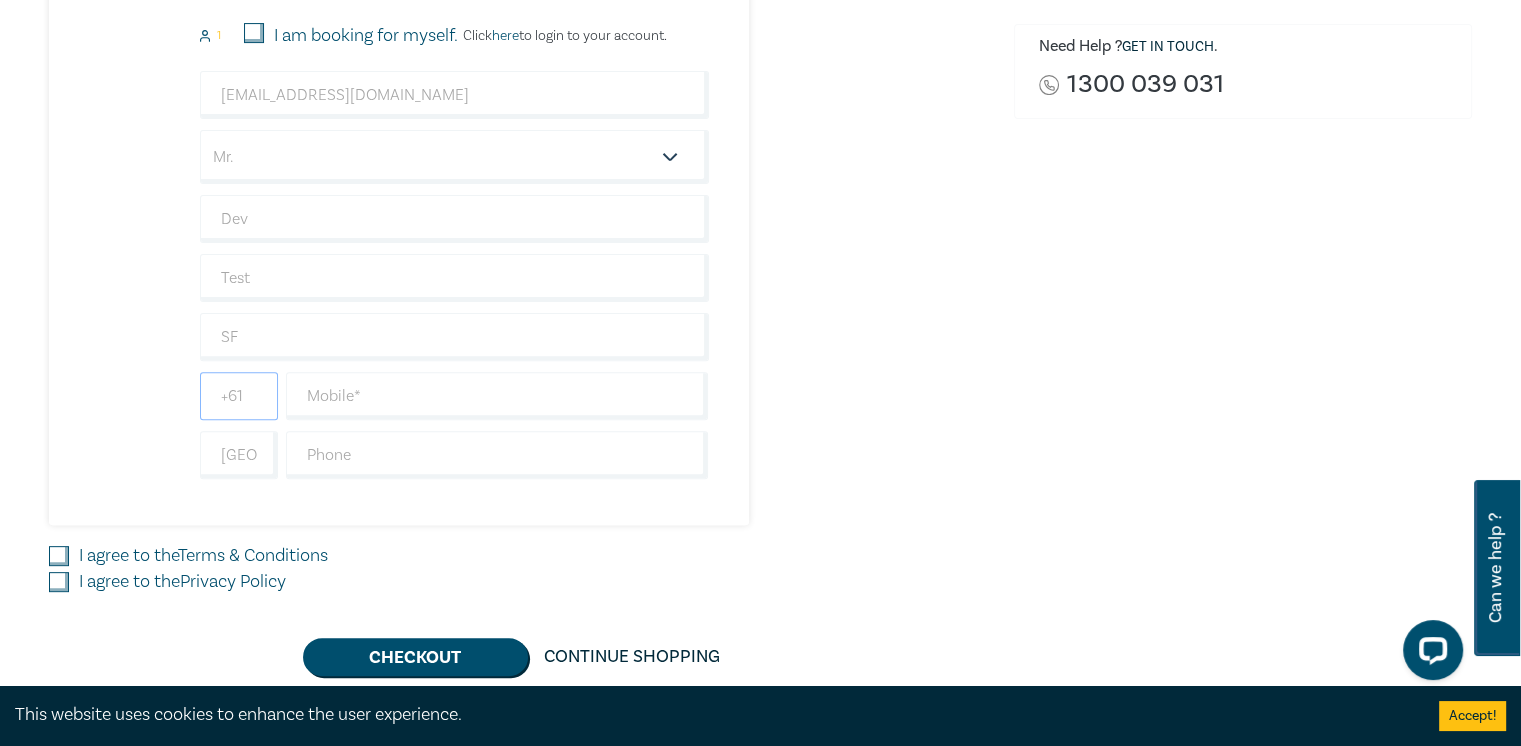 click on "+61" at bounding box center [239, 396] 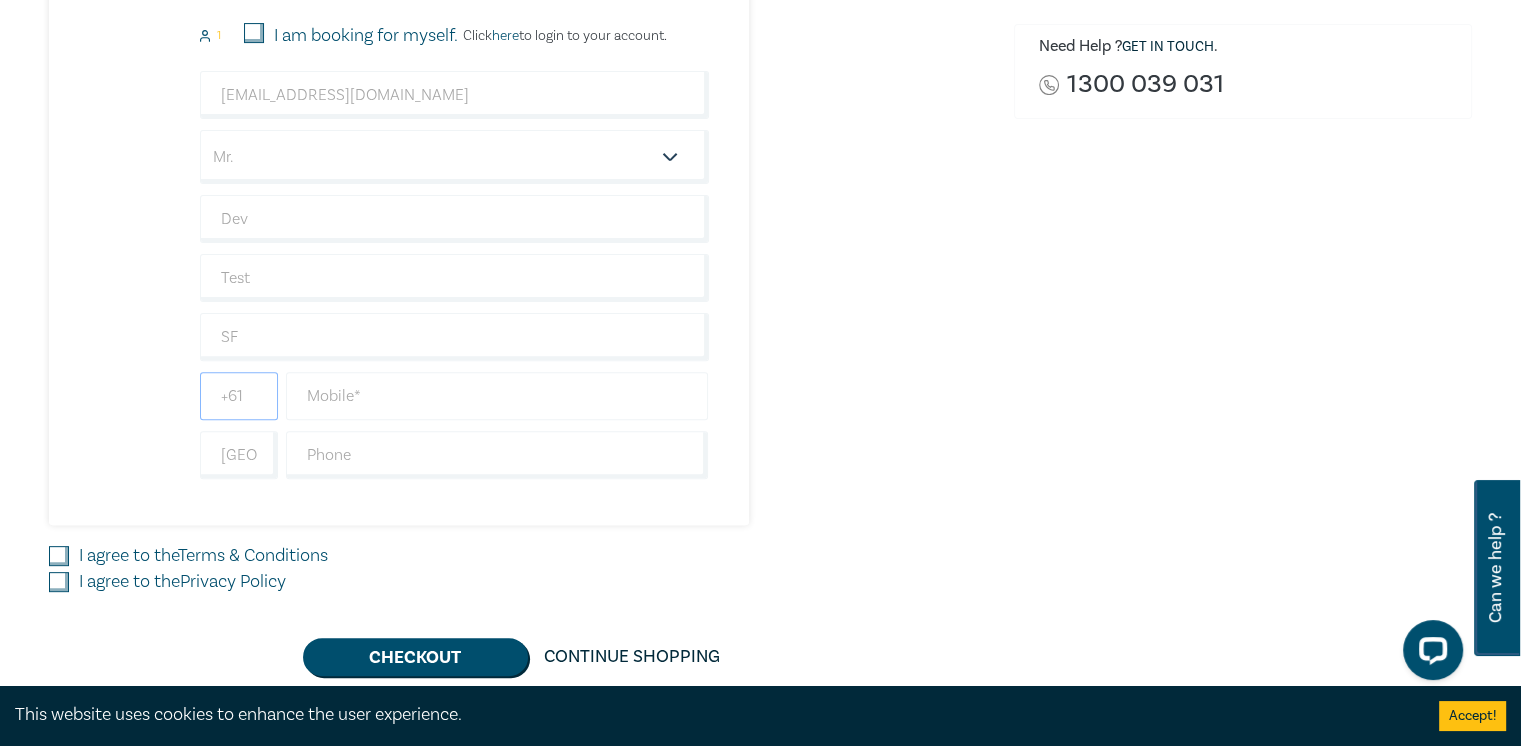 type on "+" 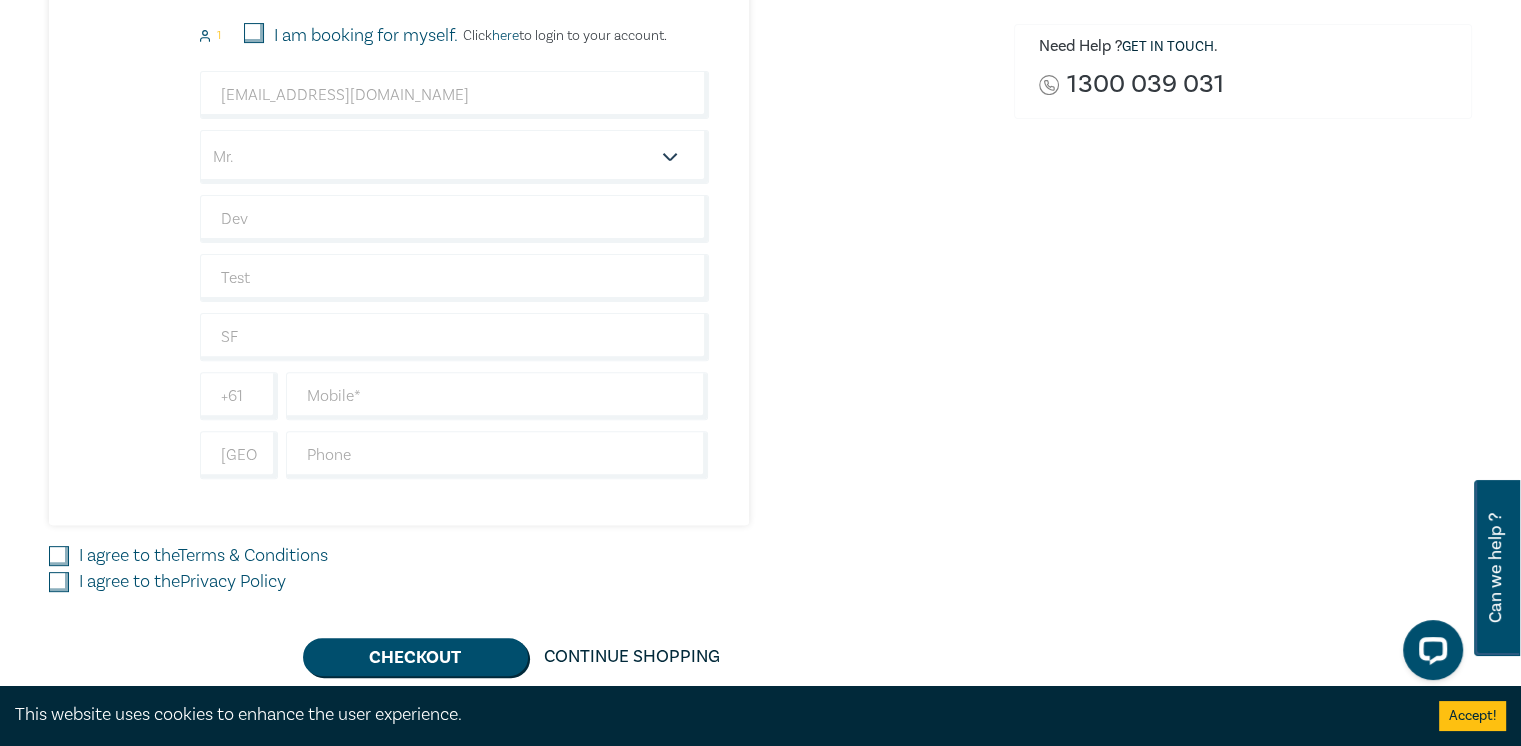 click on "Order Administration of Deceased Estates (August 2025) (Attendance:  Live Stream ) $ 680.00 Item Total $ 680.00 Total (Including GST) $ 680.00 Need Help ?  Get in touch .   1300 039 031" at bounding box center [1243, 164] 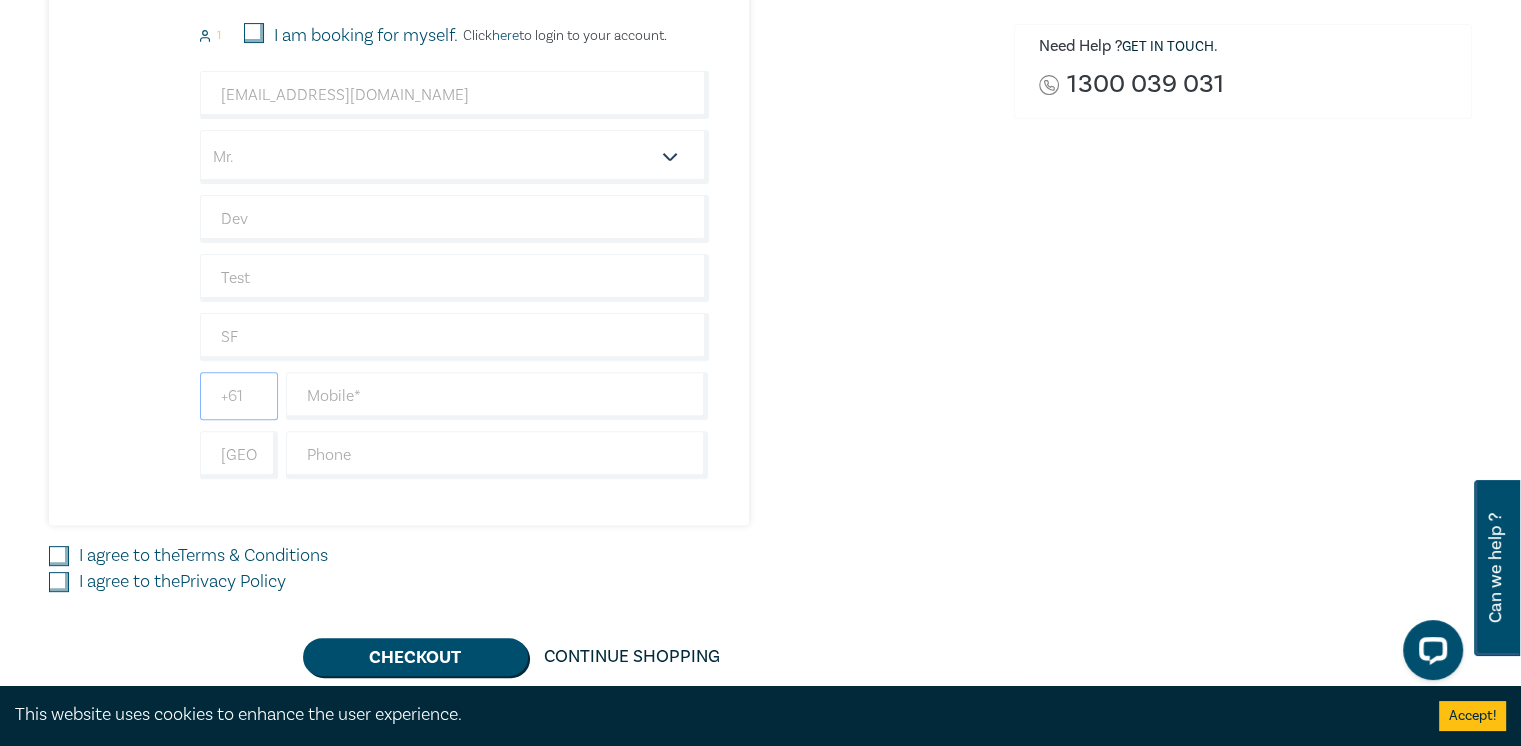click at bounding box center [239, 396] 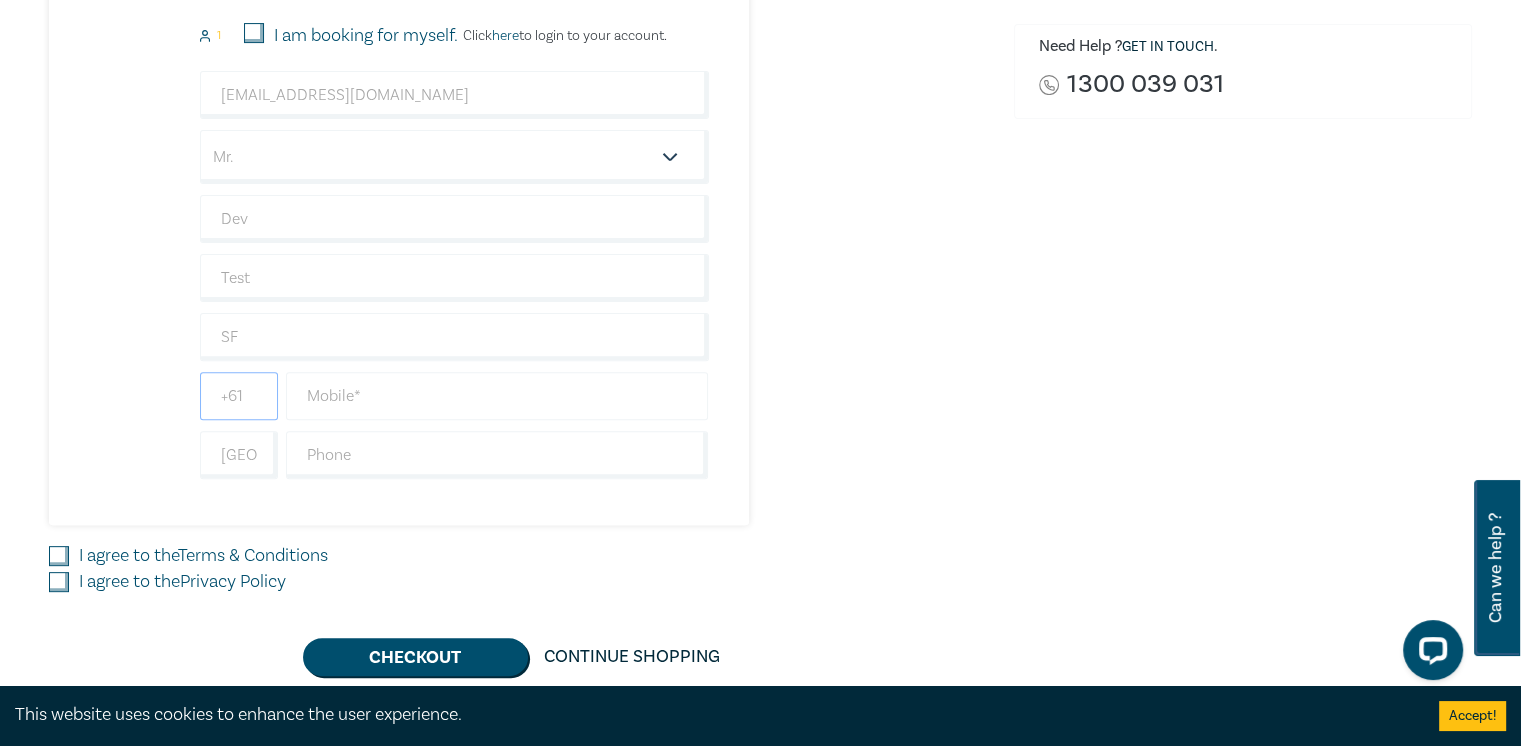type on "+61" 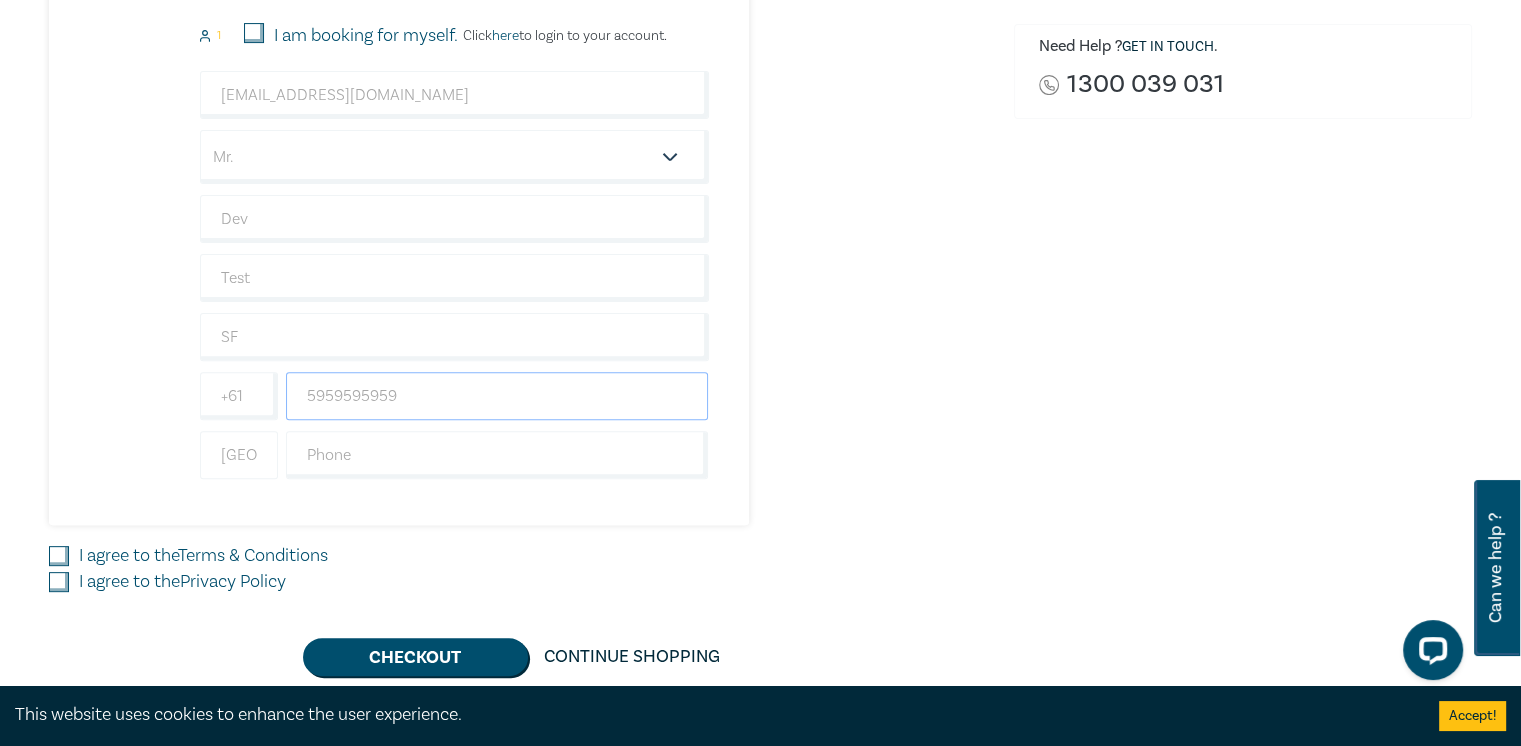 type on "5959595959" 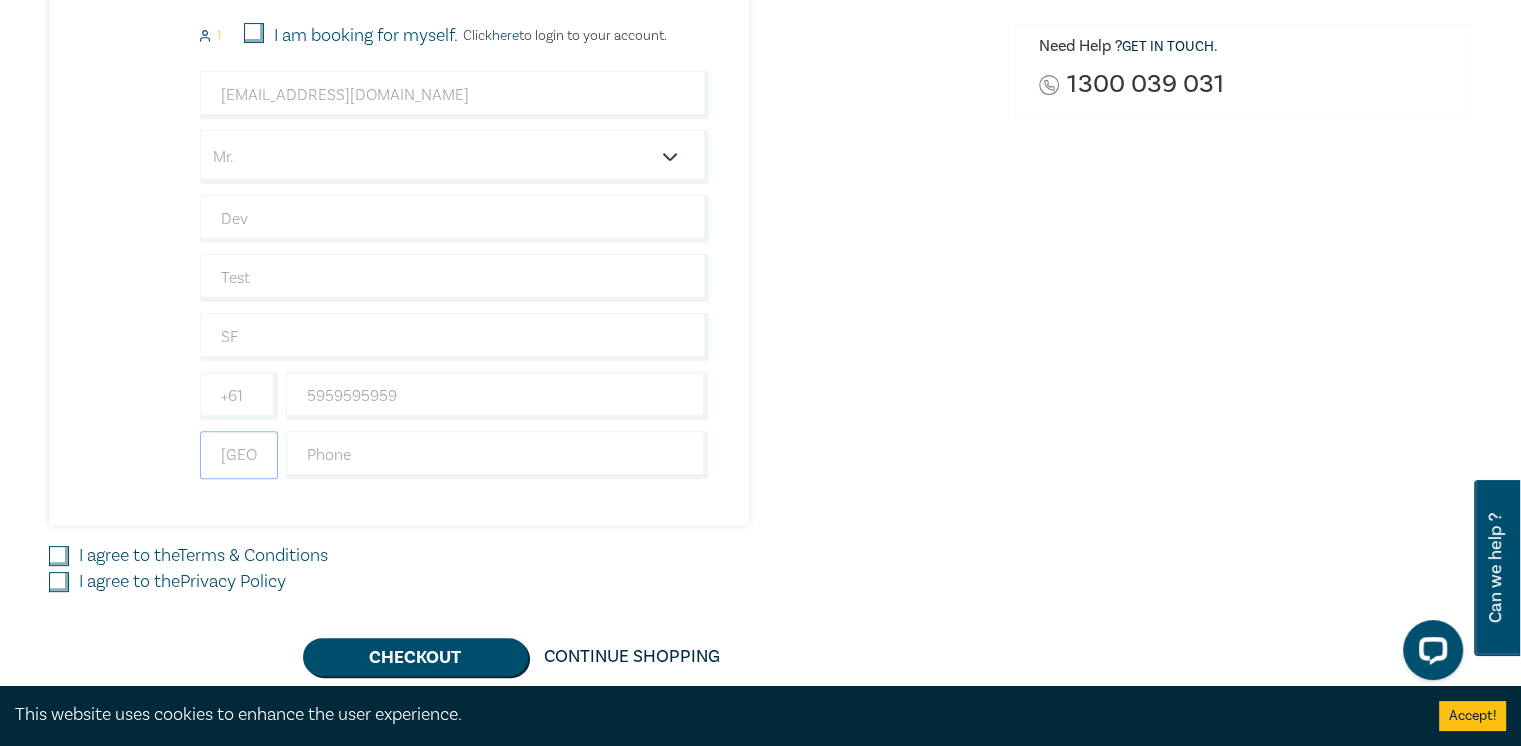 click on "India" at bounding box center [239, 455] 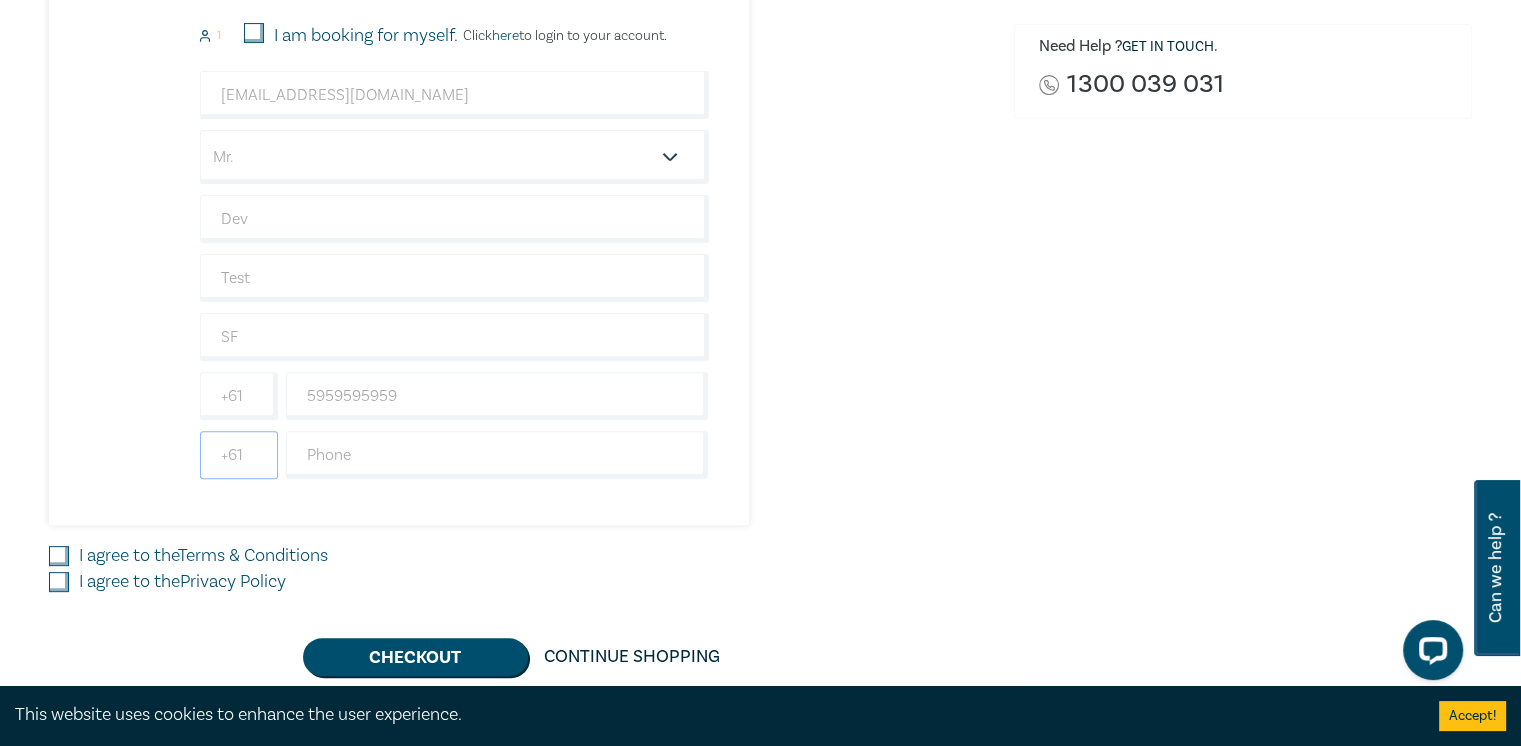 type on "+61" 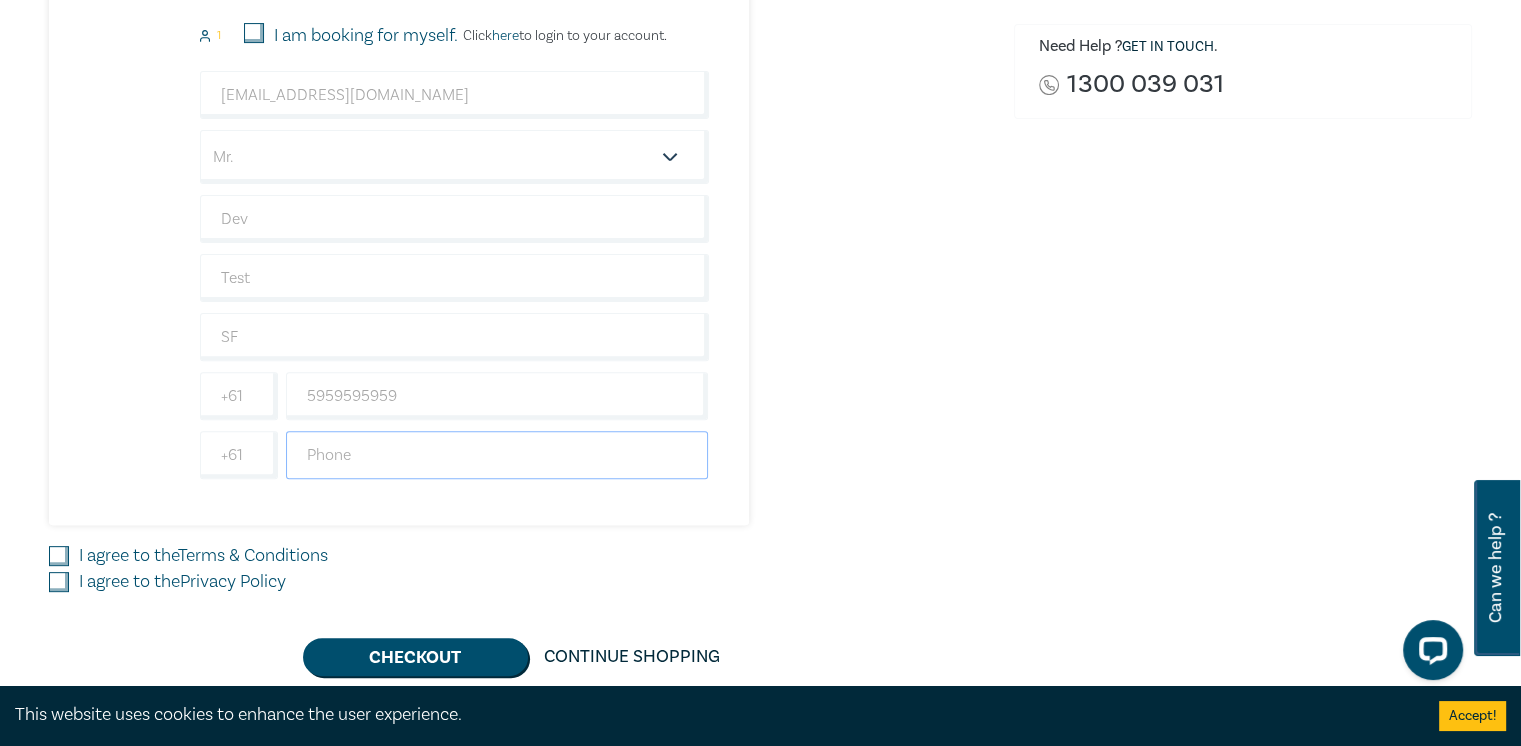 paste on "devtest.saltandfuessel@gmail.com" 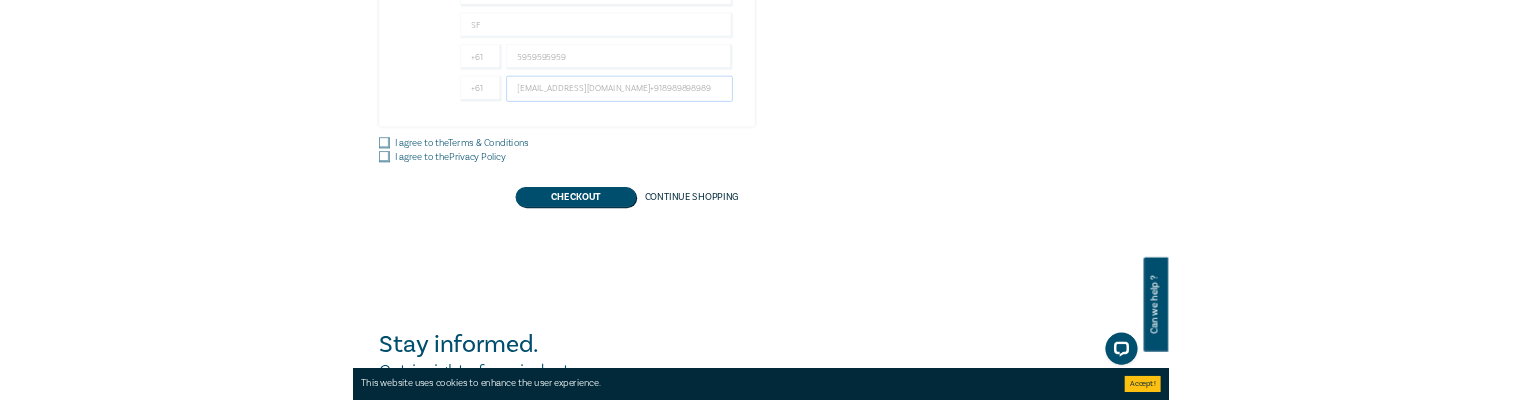 scroll, scrollTop: 900, scrollLeft: 0, axis: vertical 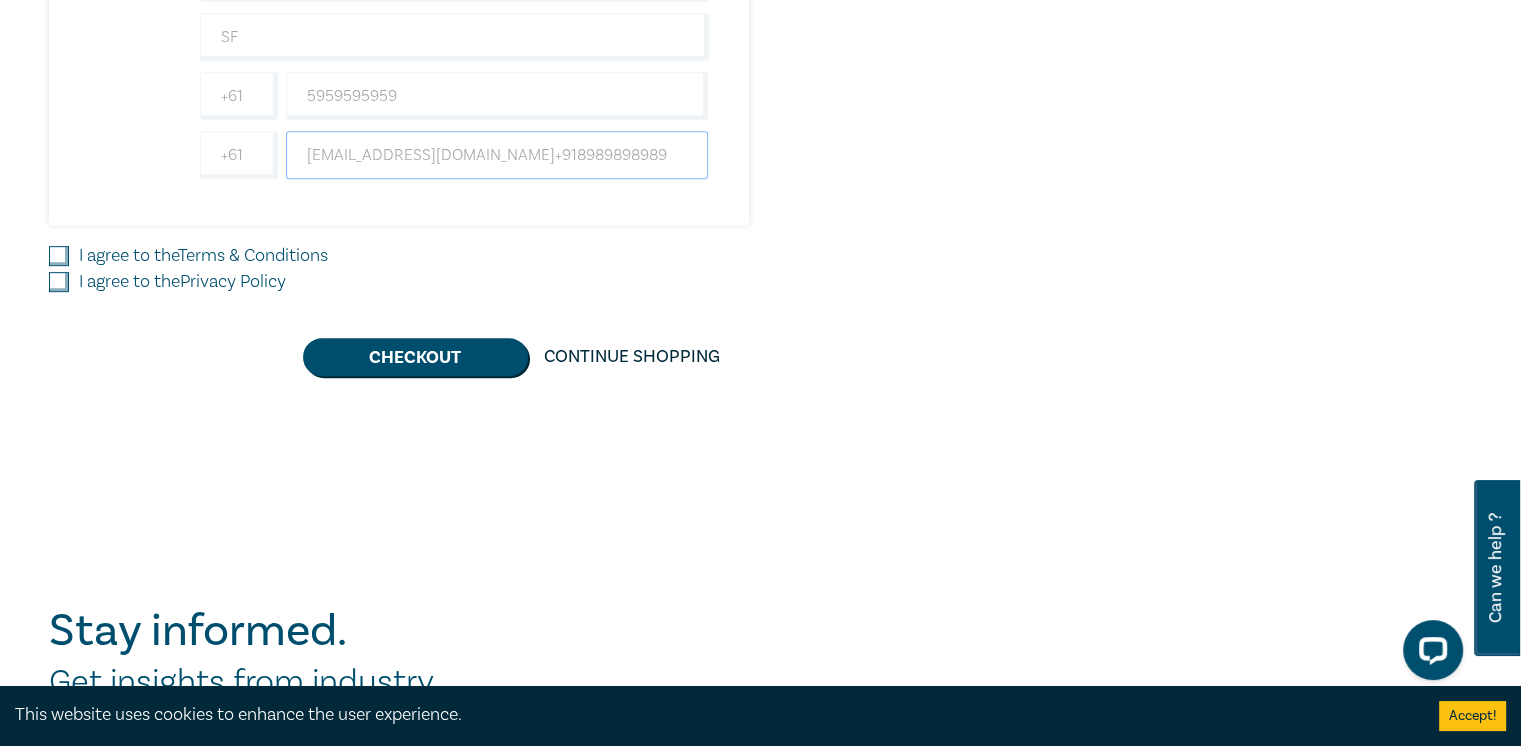 type on "devtest.saltandfuessel@gmail.com+918989898989" 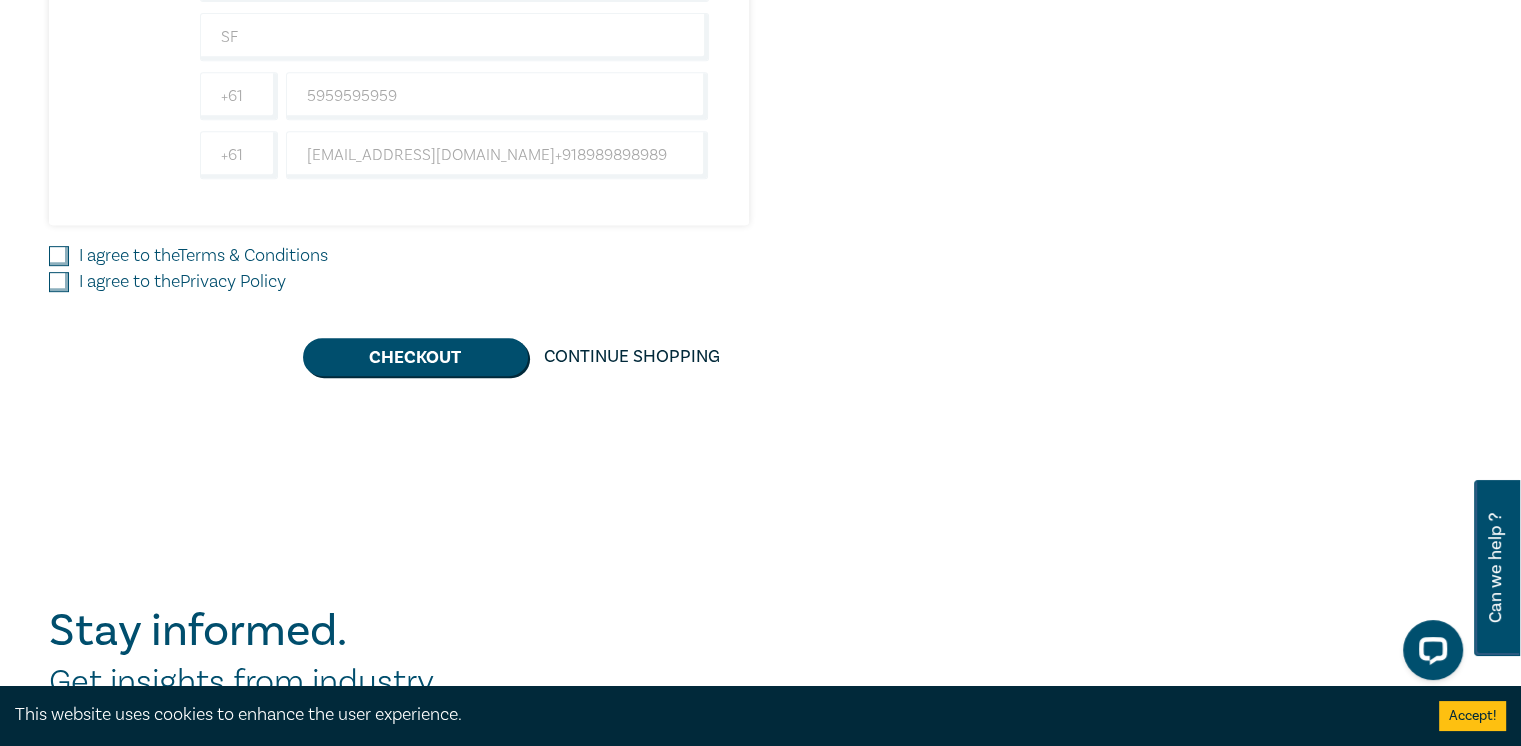 click on "I agree to the  Privacy Policy" at bounding box center (519, 282) 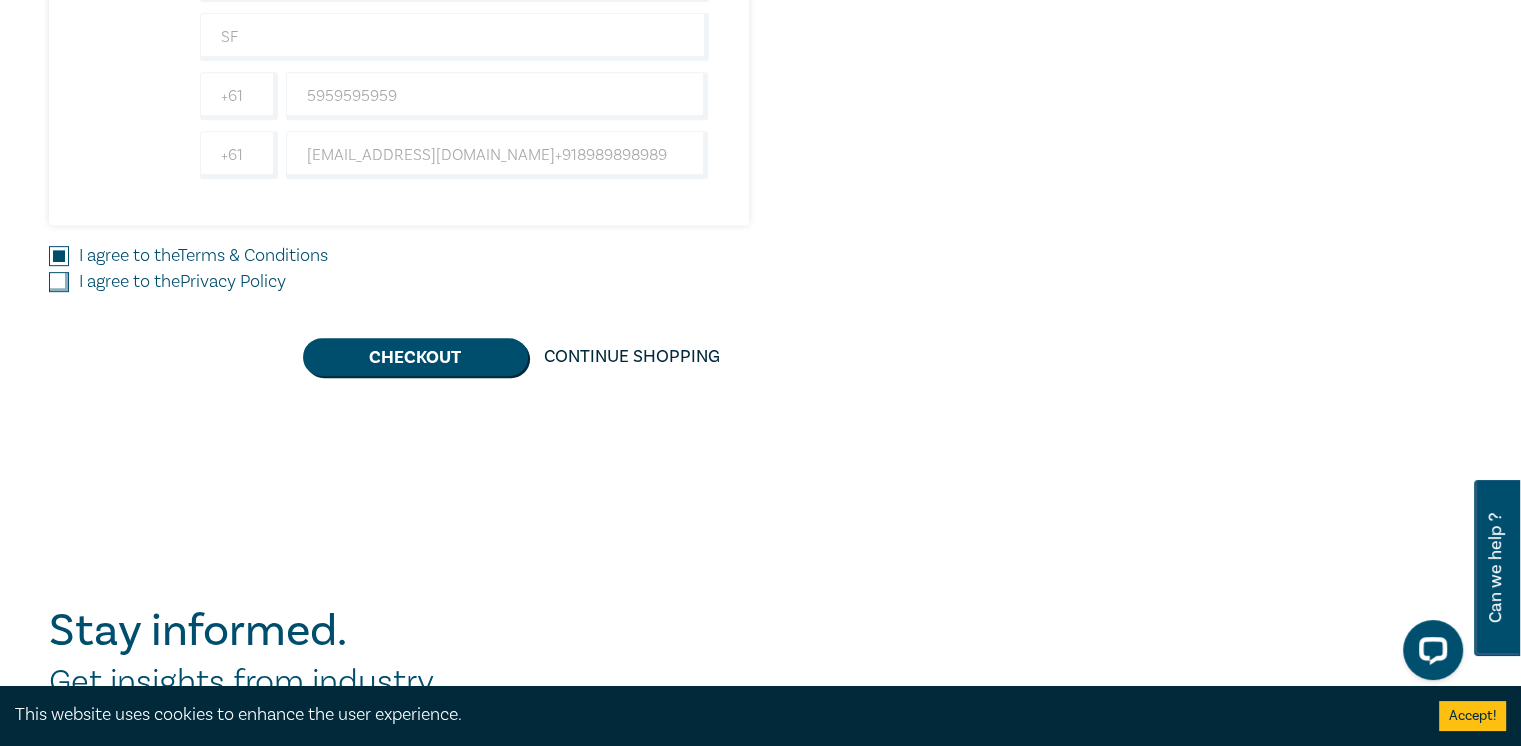 click on "I agree to the  Privacy Policy" at bounding box center [59, 282] 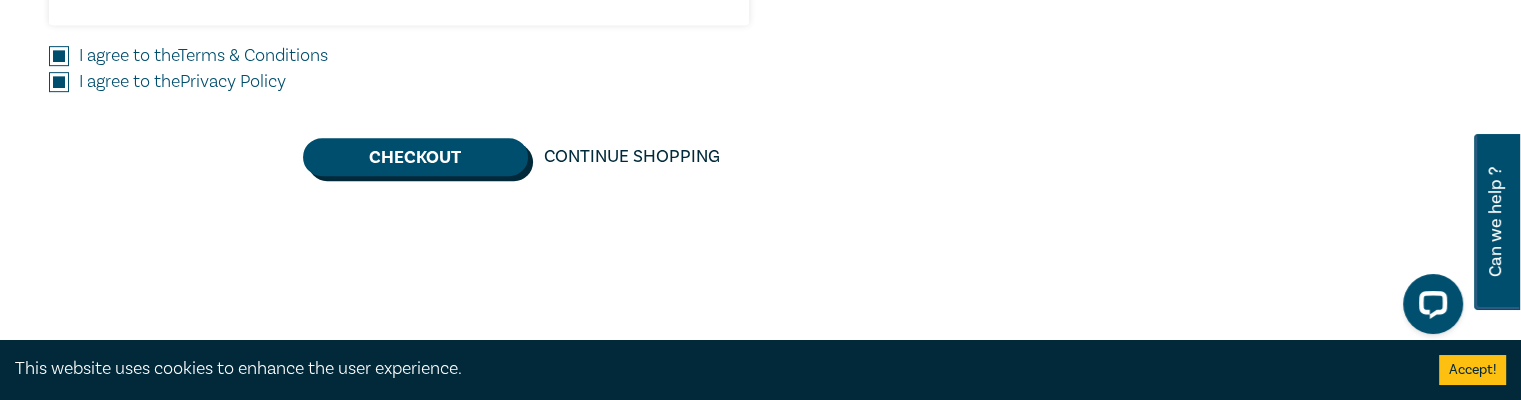 click on "Checkout" at bounding box center (415, 157) 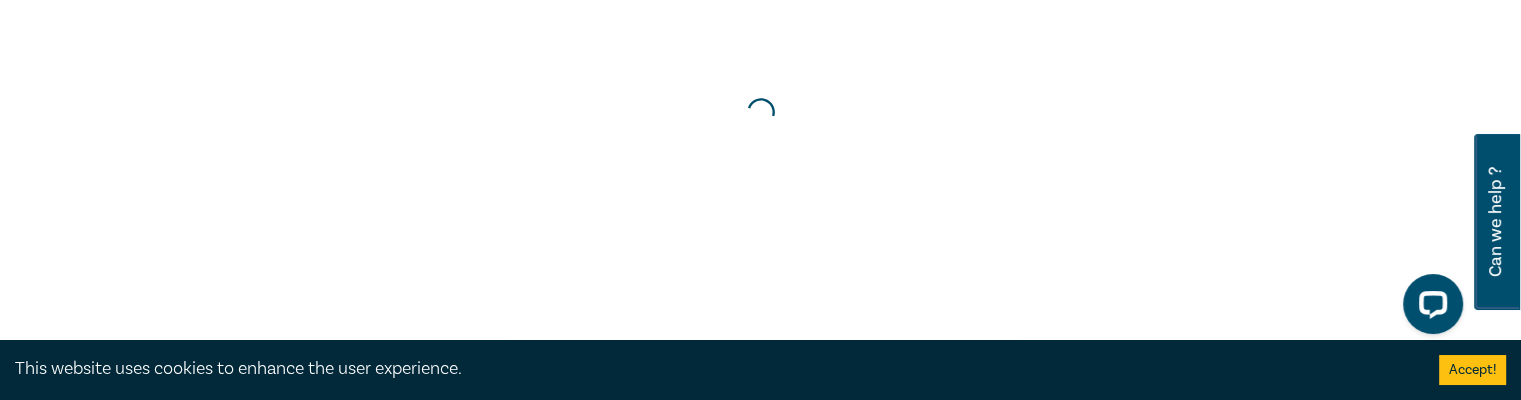 scroll, scrollTop: 200, scrollLeft: 0, axis: vertical 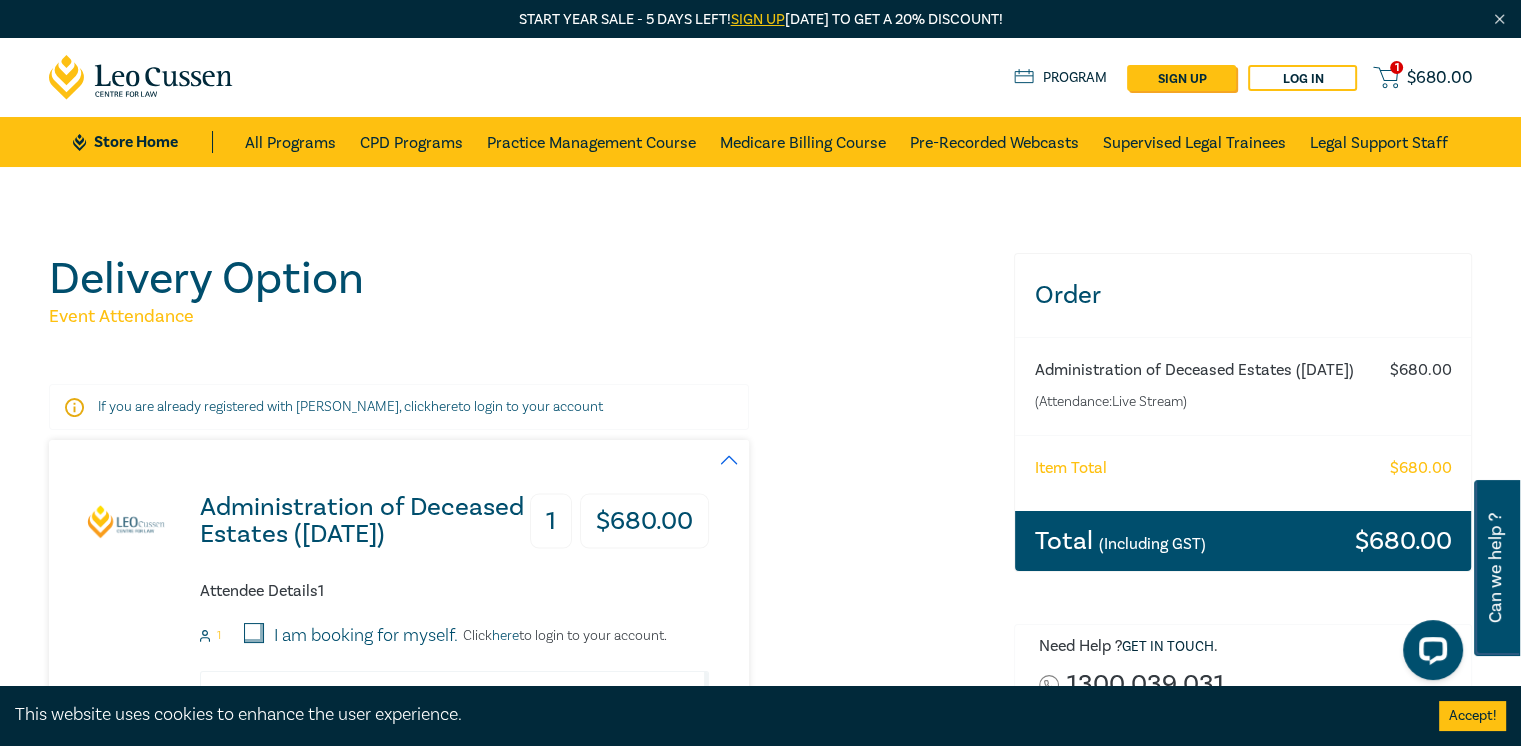 click 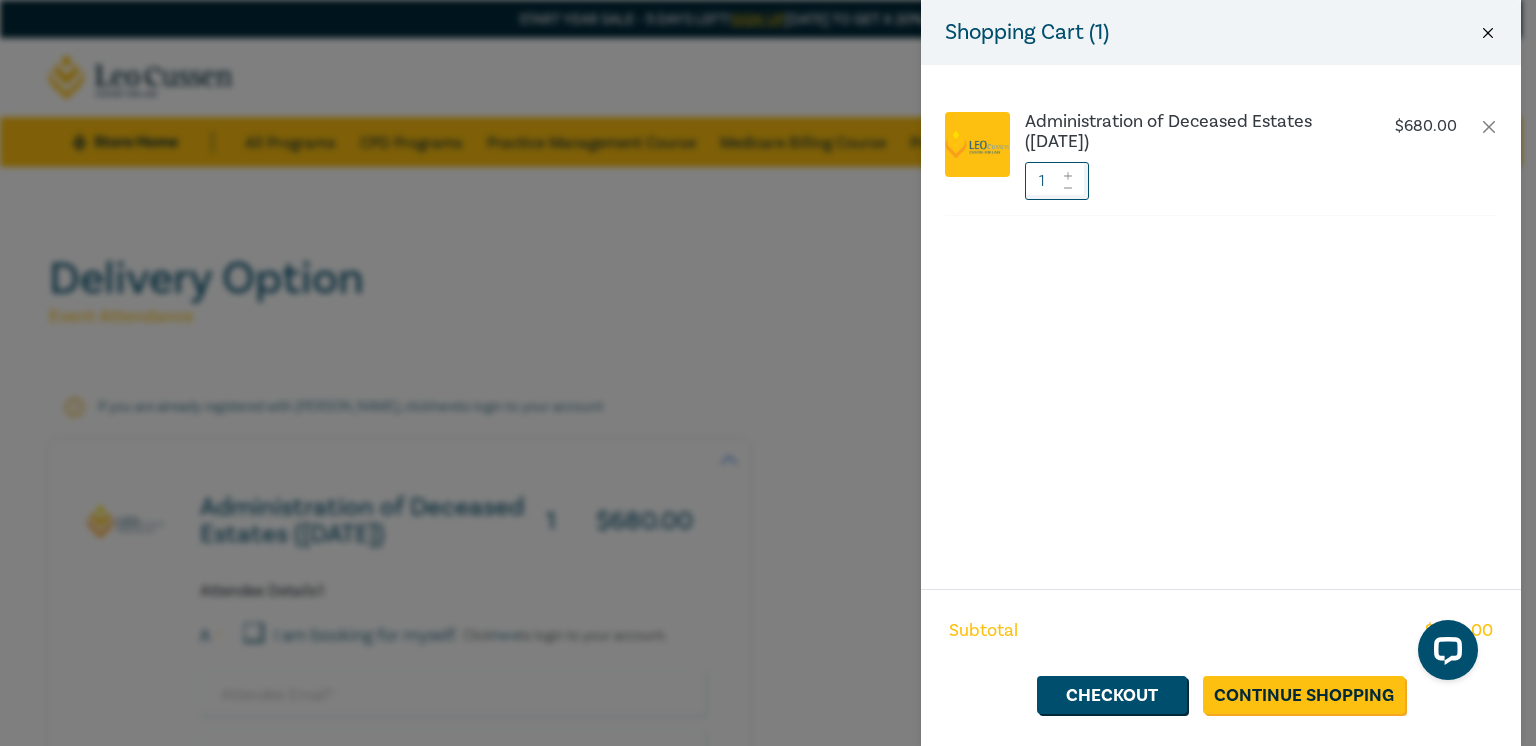click at bounding box center [1488, 33] 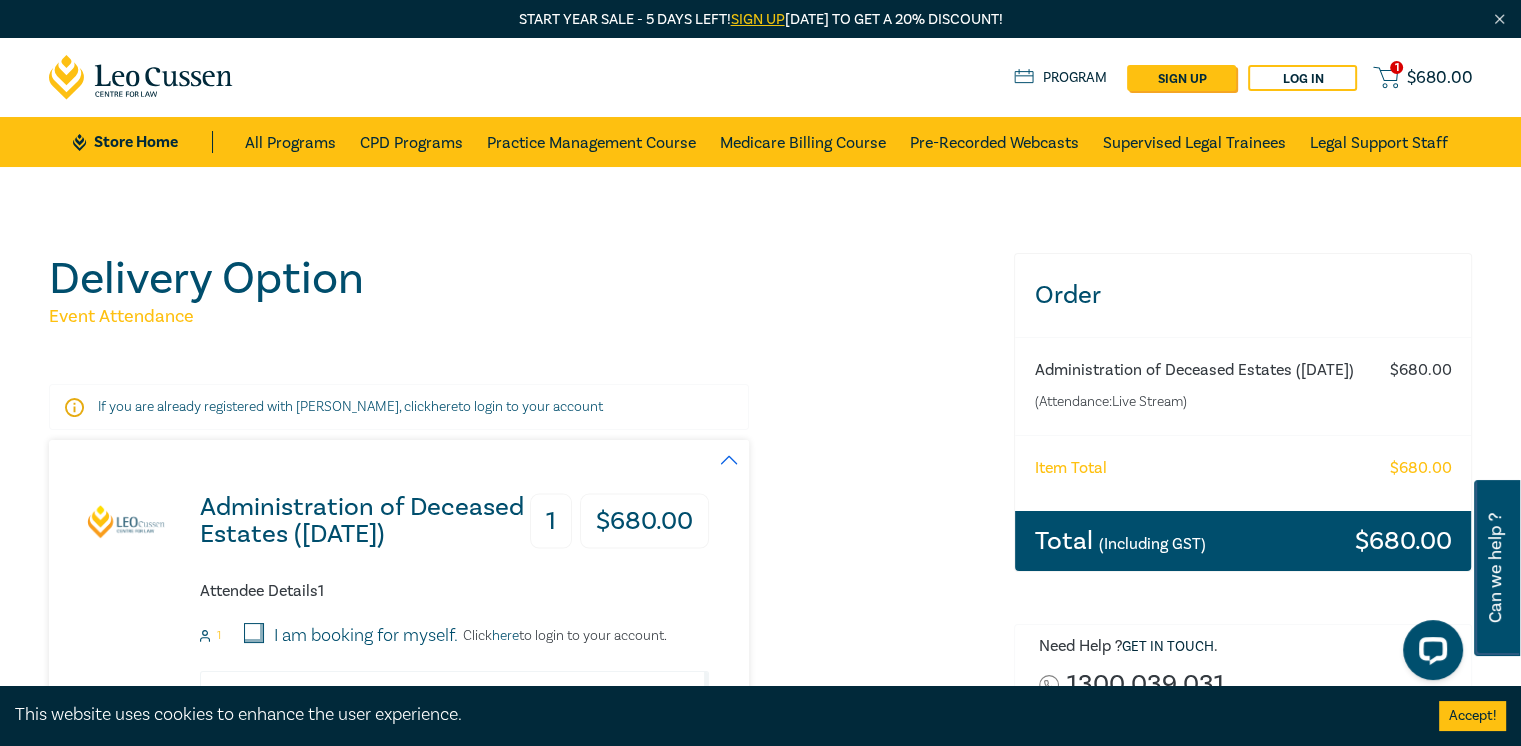 click 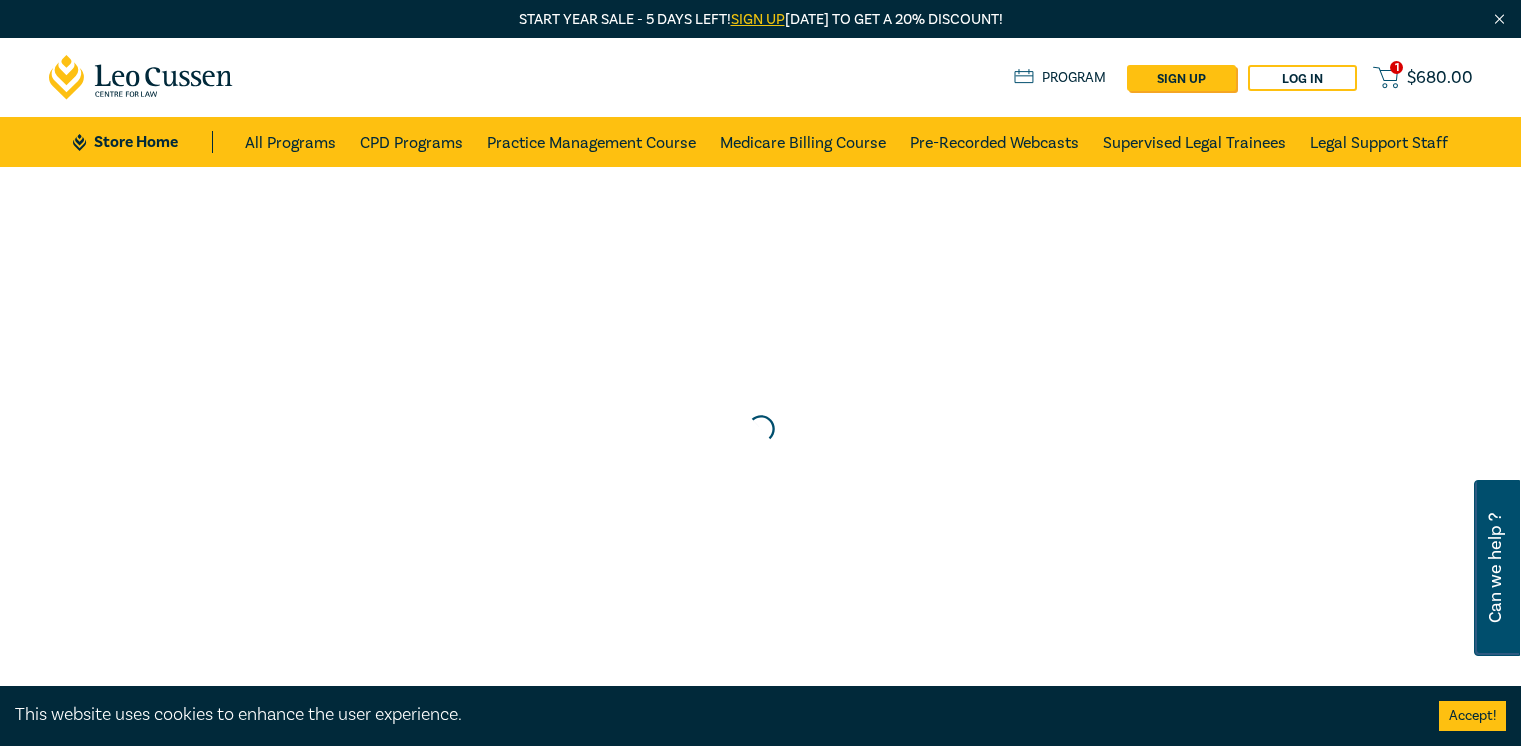 scroll, scrollTop: 0, scrollLeft: 0, axis: both 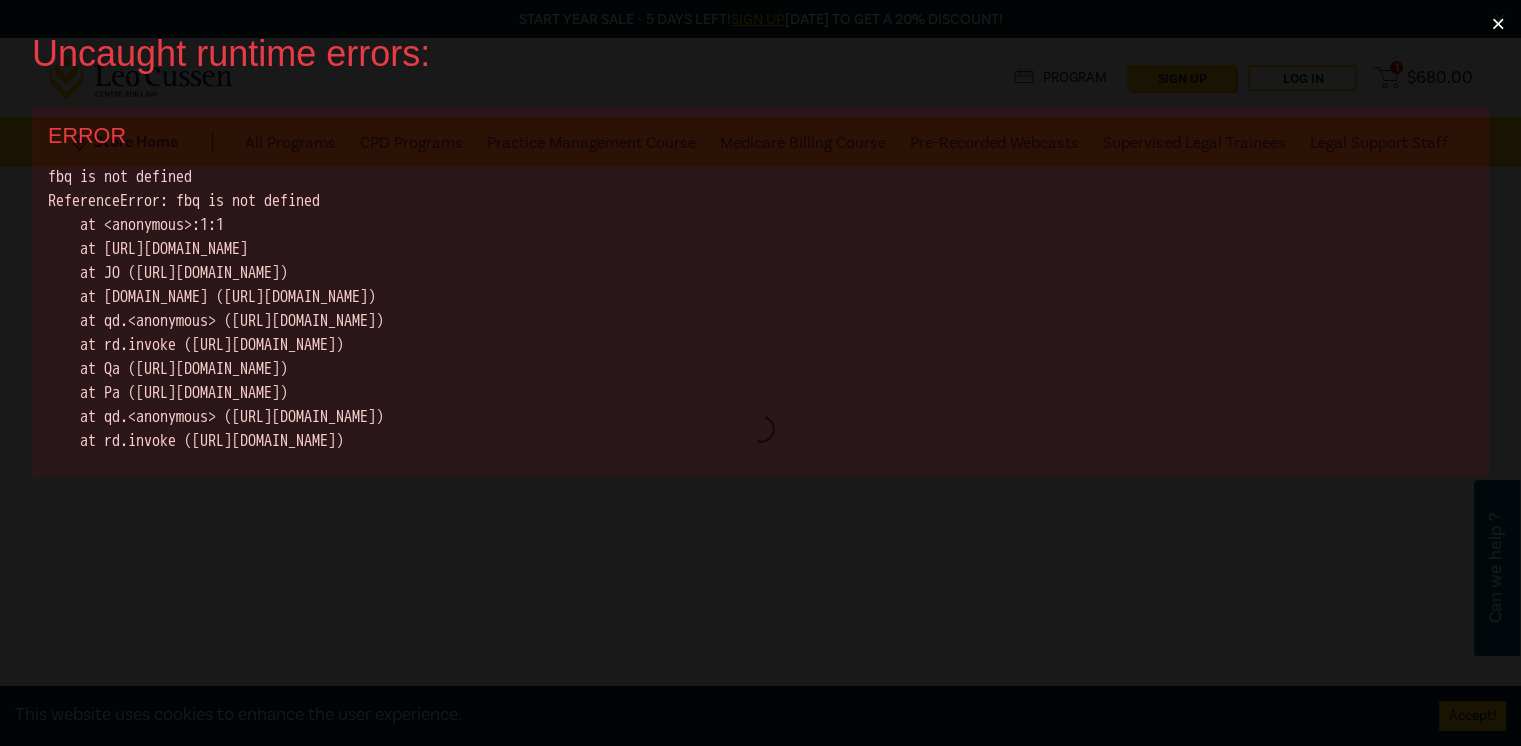 click on "×" at bounding box center (1498, 24) 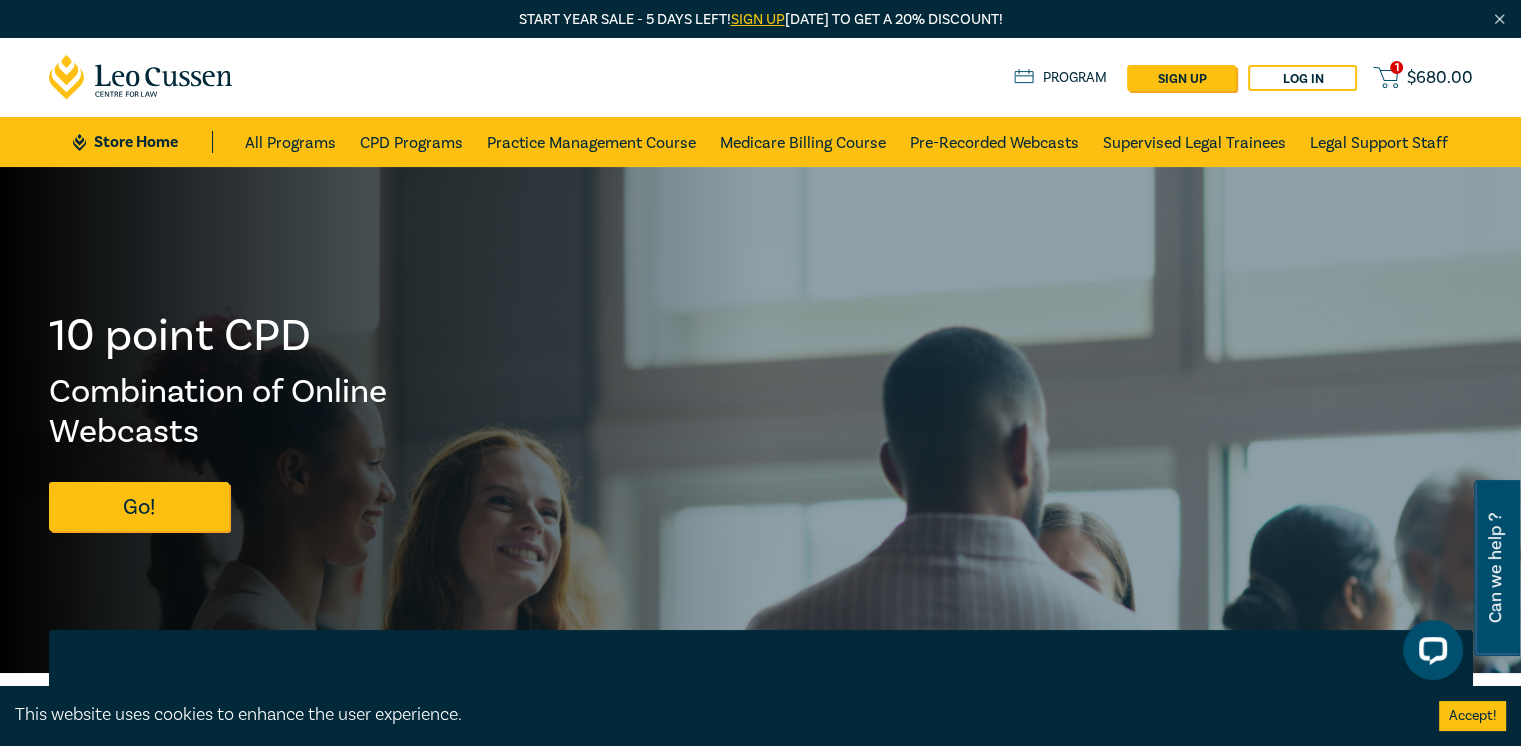 scroll, scrollTop: 0, scrollLeft: 0, axis: both 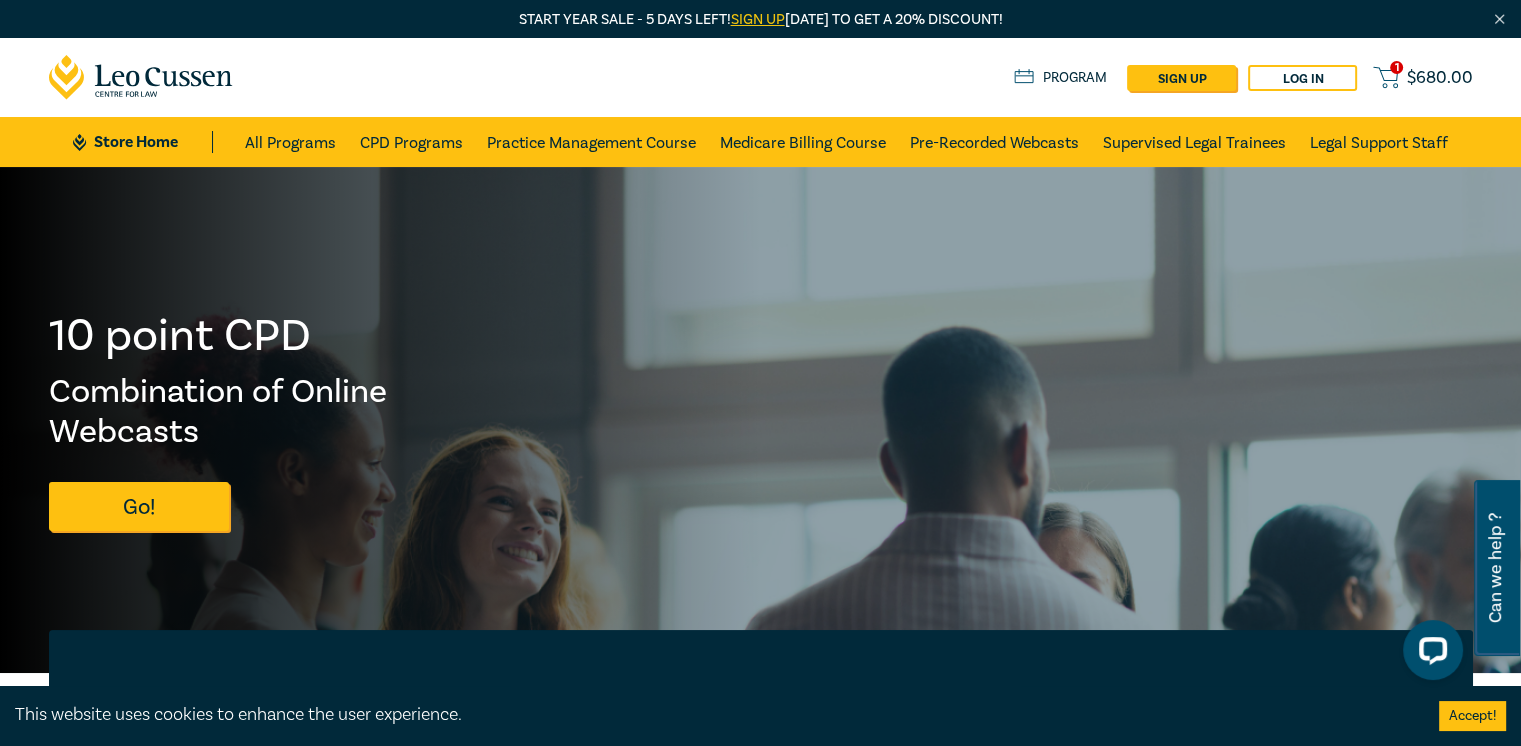 click on "1" at bounding box center [1396, 67] 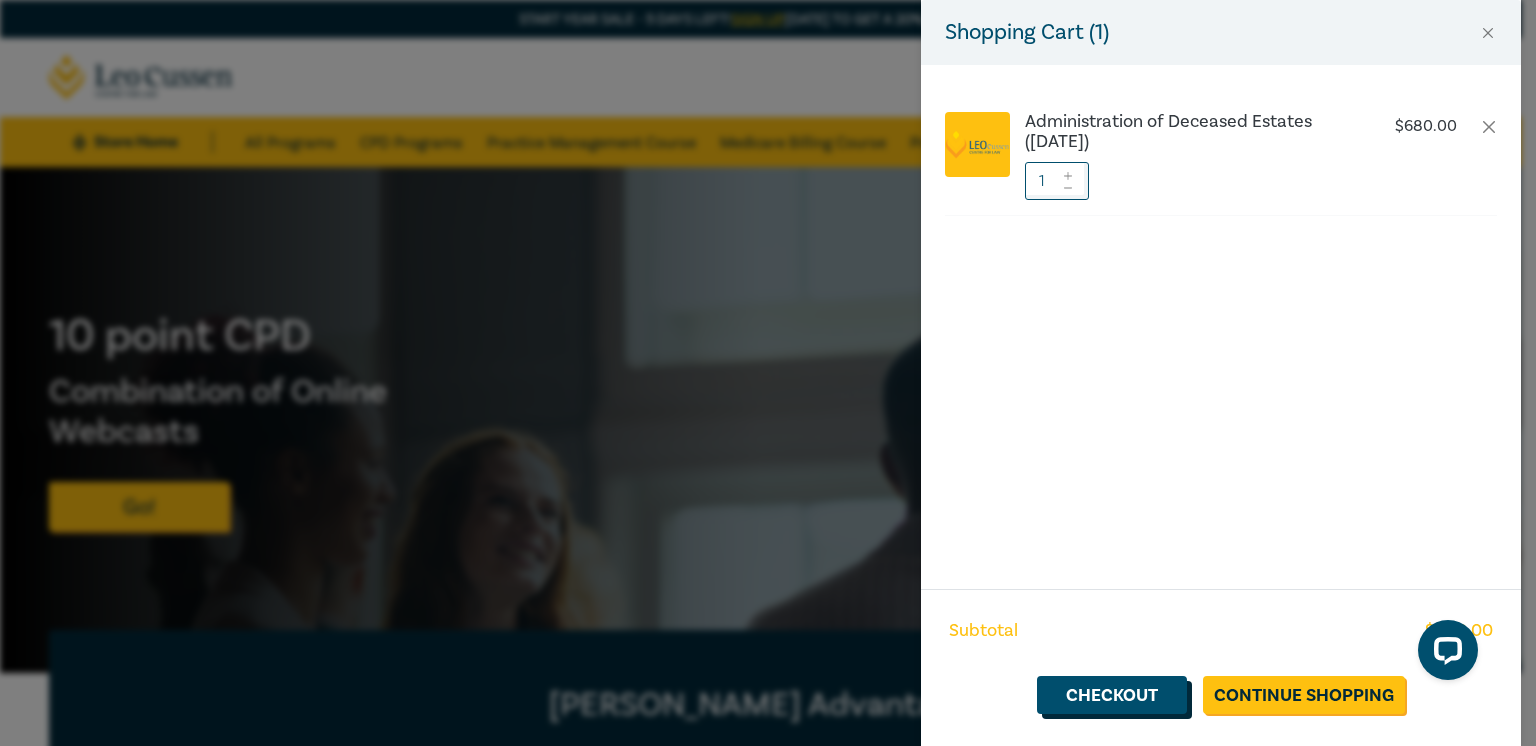 click on "Checkout" at bounding box center (1112, 695) 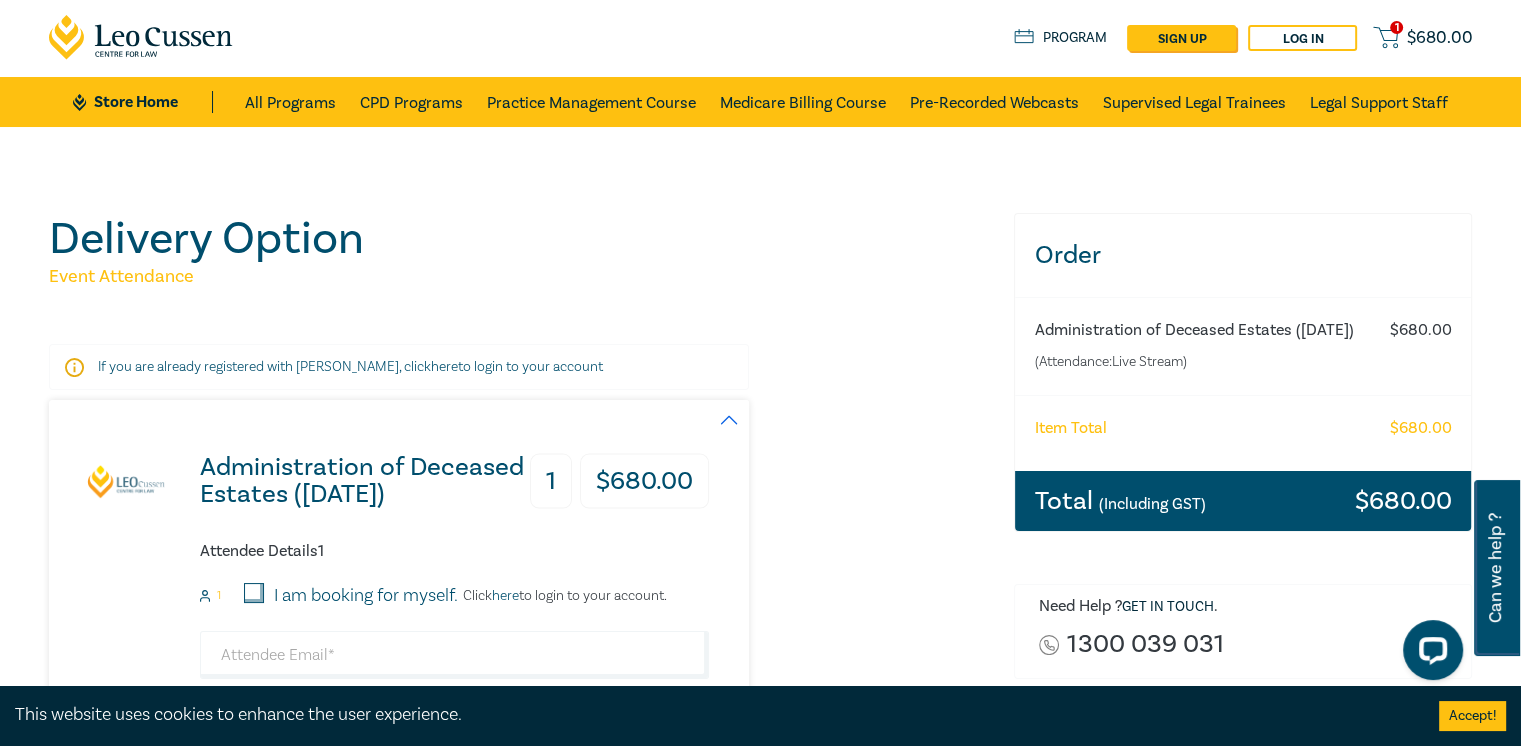 scroll, scrollTop: 400, scrollLeft: 0, axis: vertical 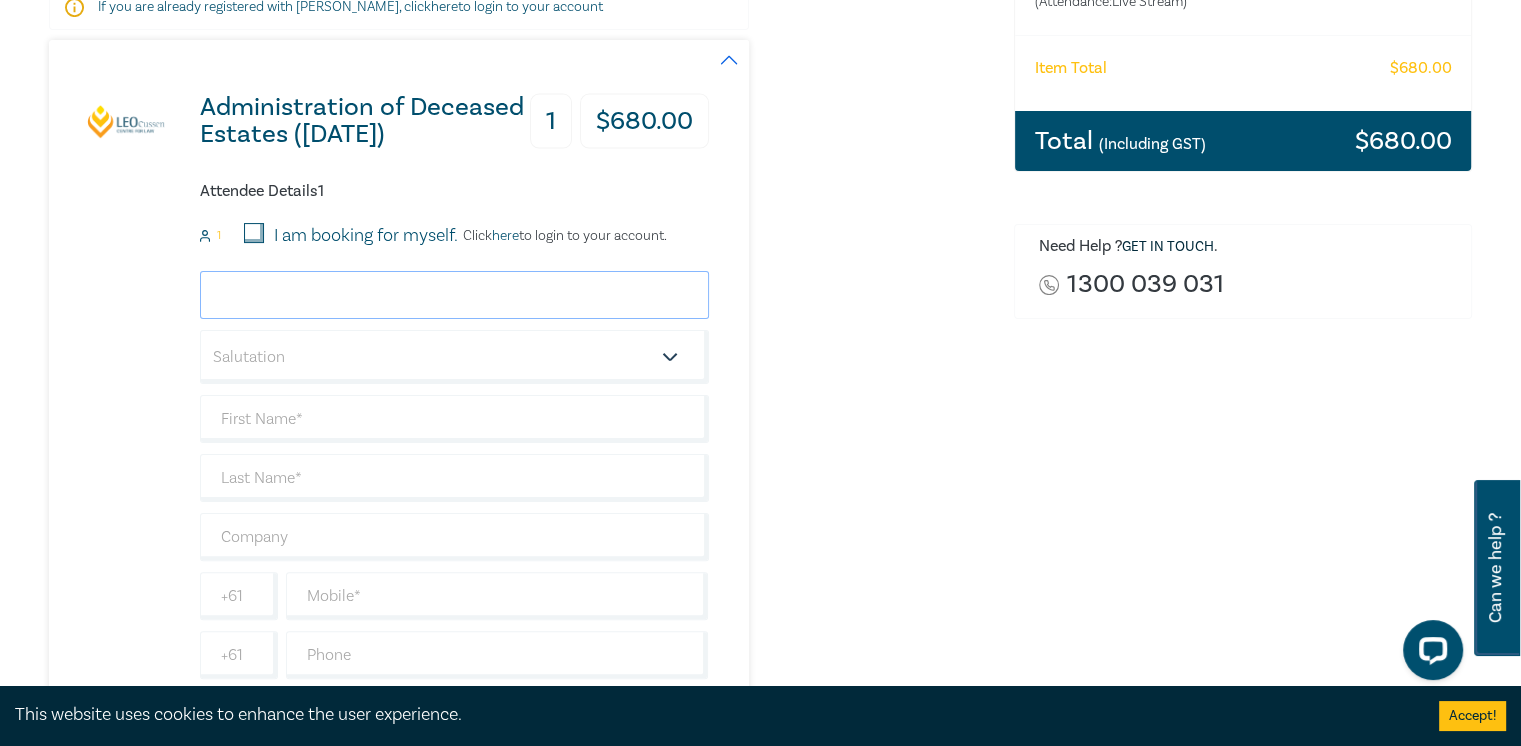 click at bounding box center (454, 295) 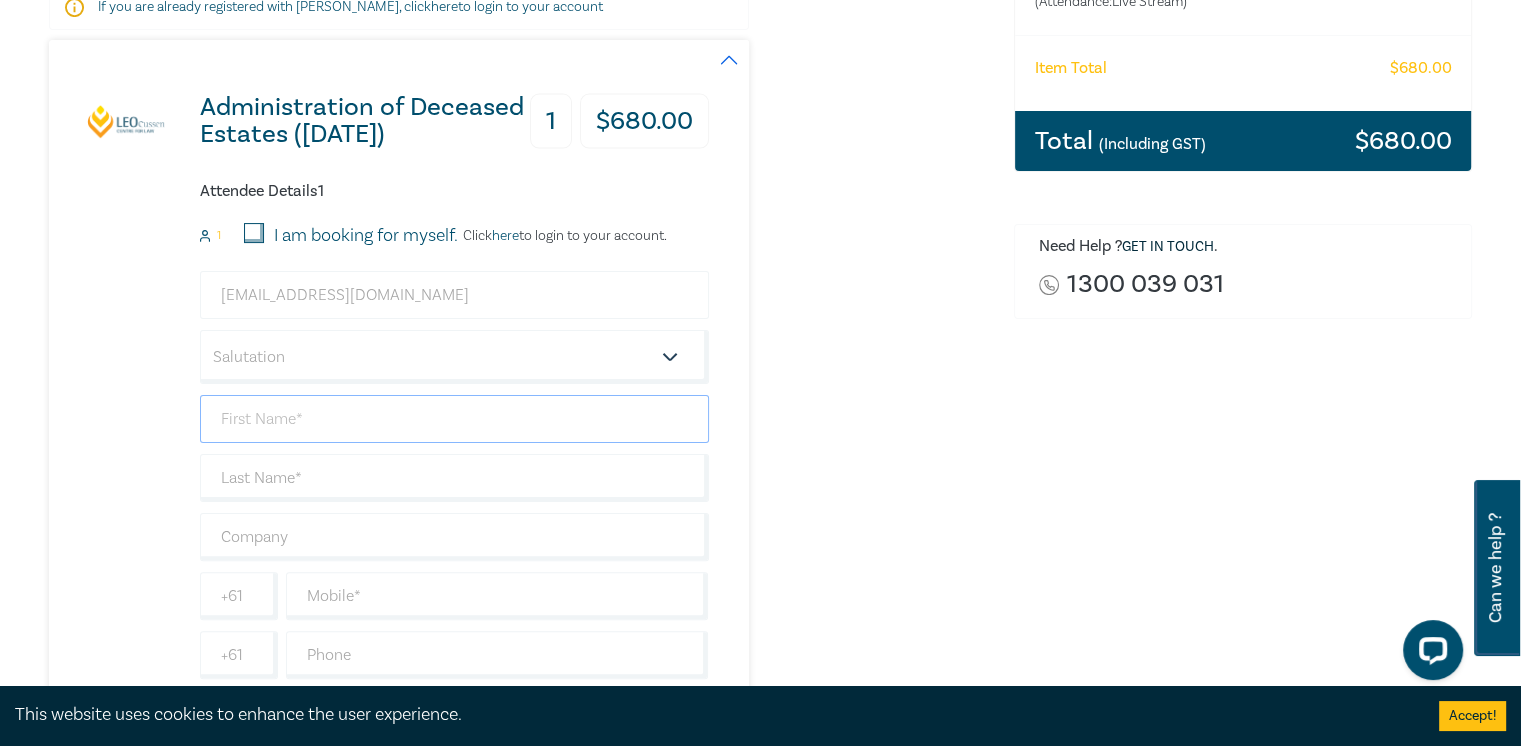 type on "Dev" 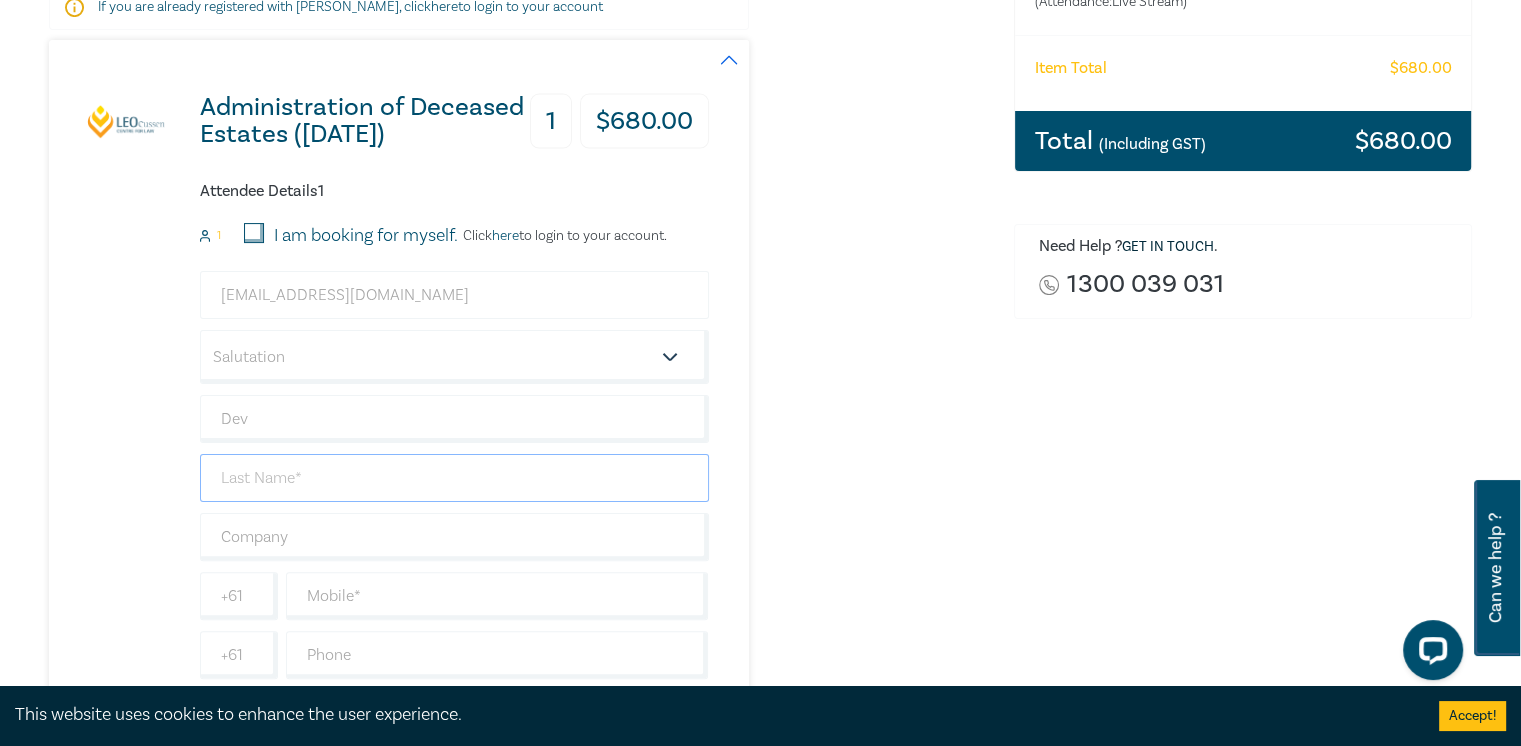 type on "Test" 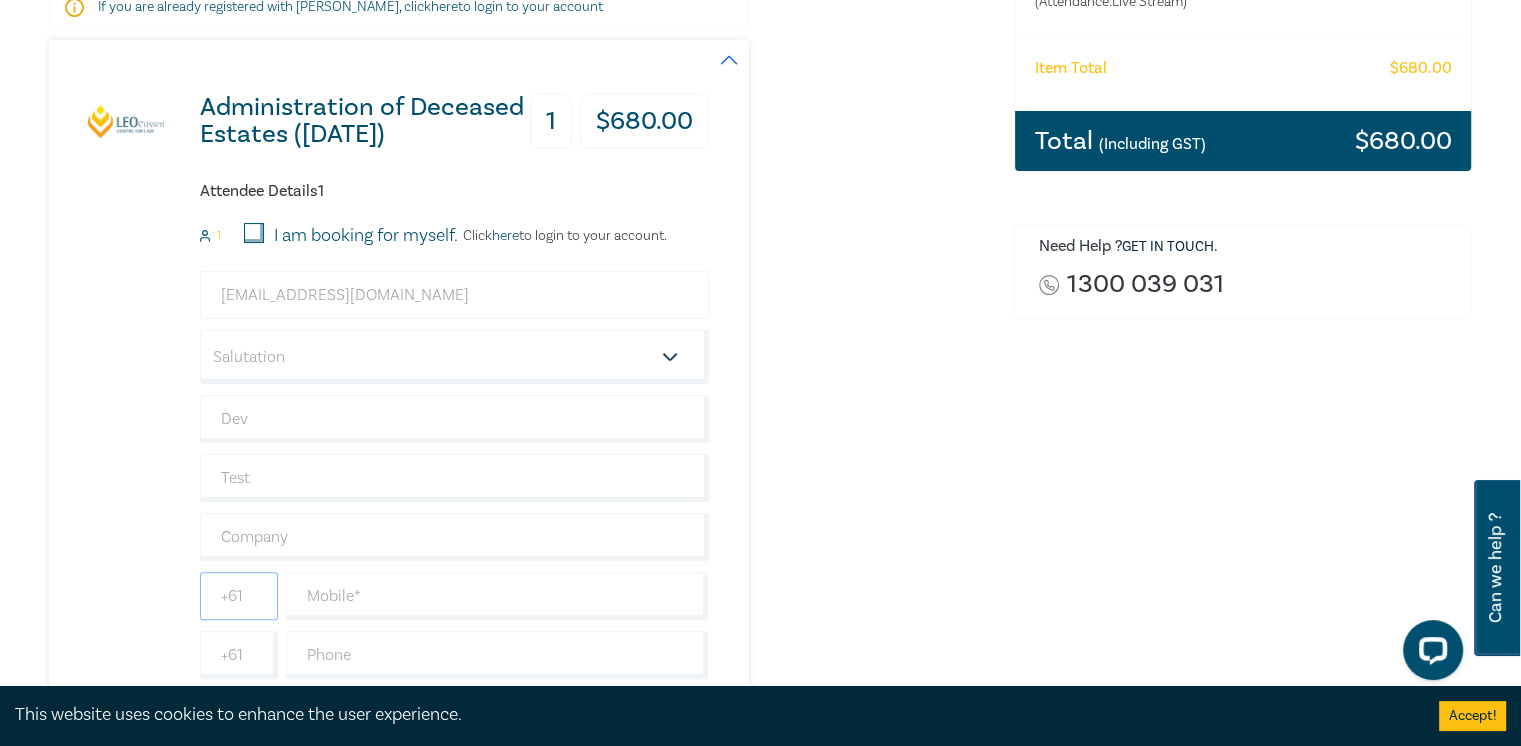 type on "+918154998630" 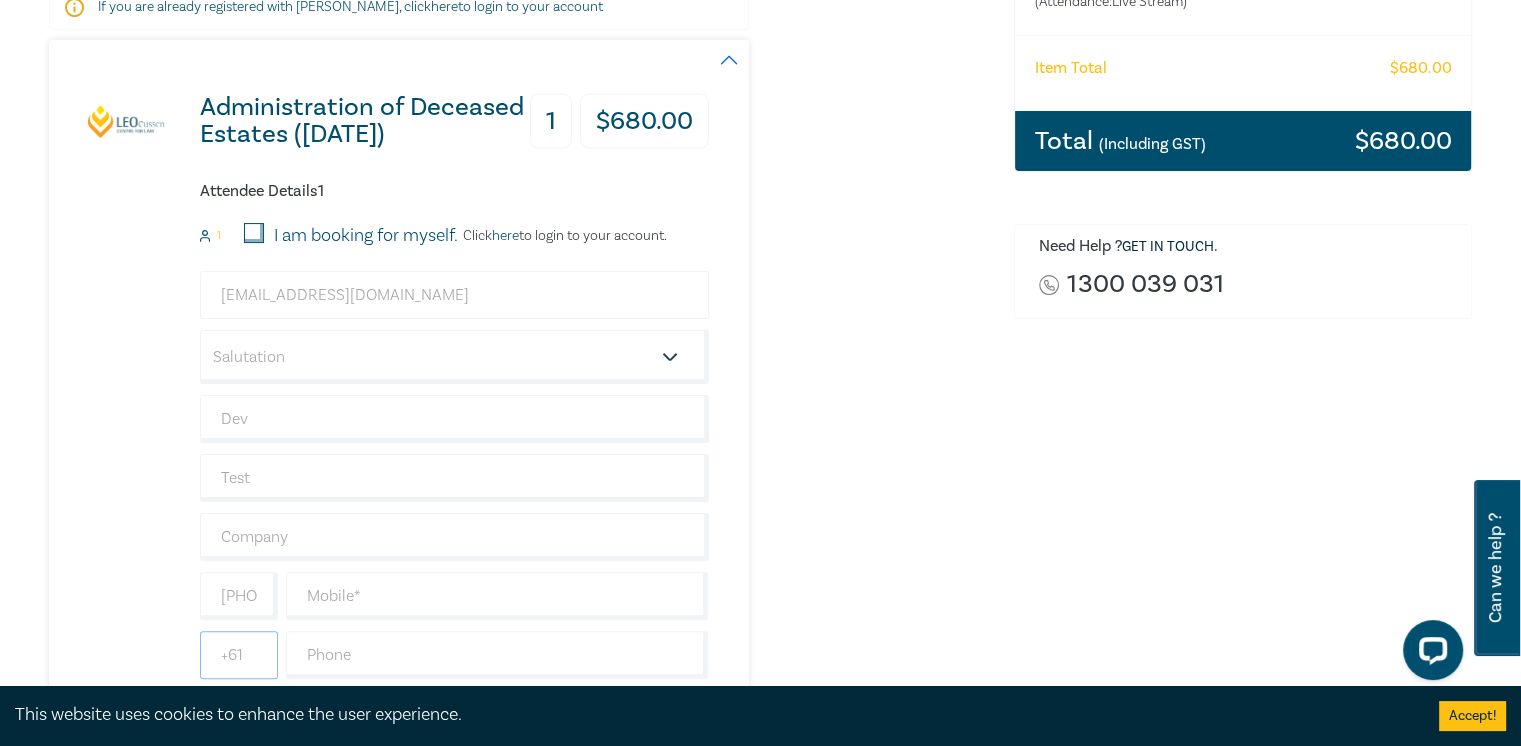 type on "India" 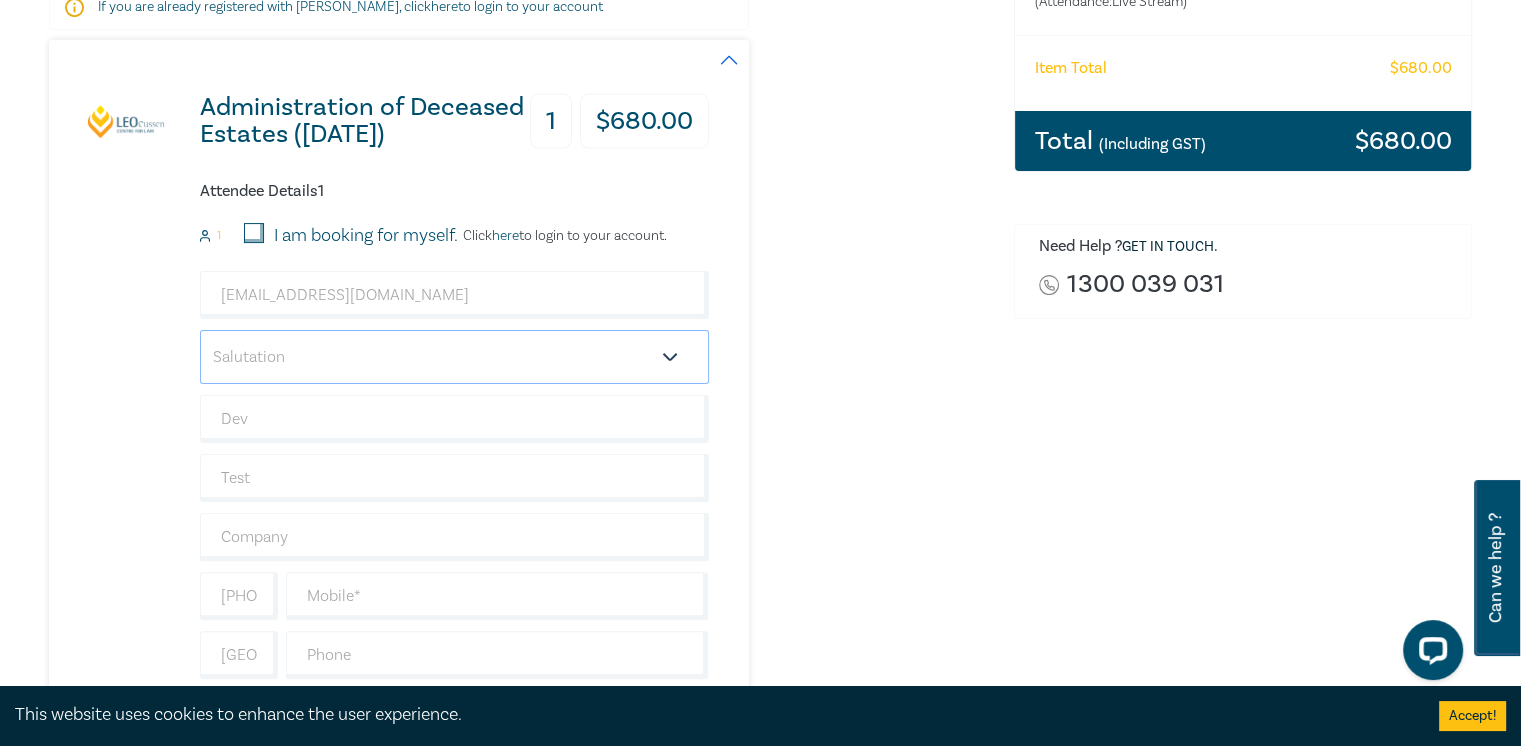 click on "Salutation Mr. Mrs. Ms. Miss Dr. Prof. Other" at bounding box center (454, 357) 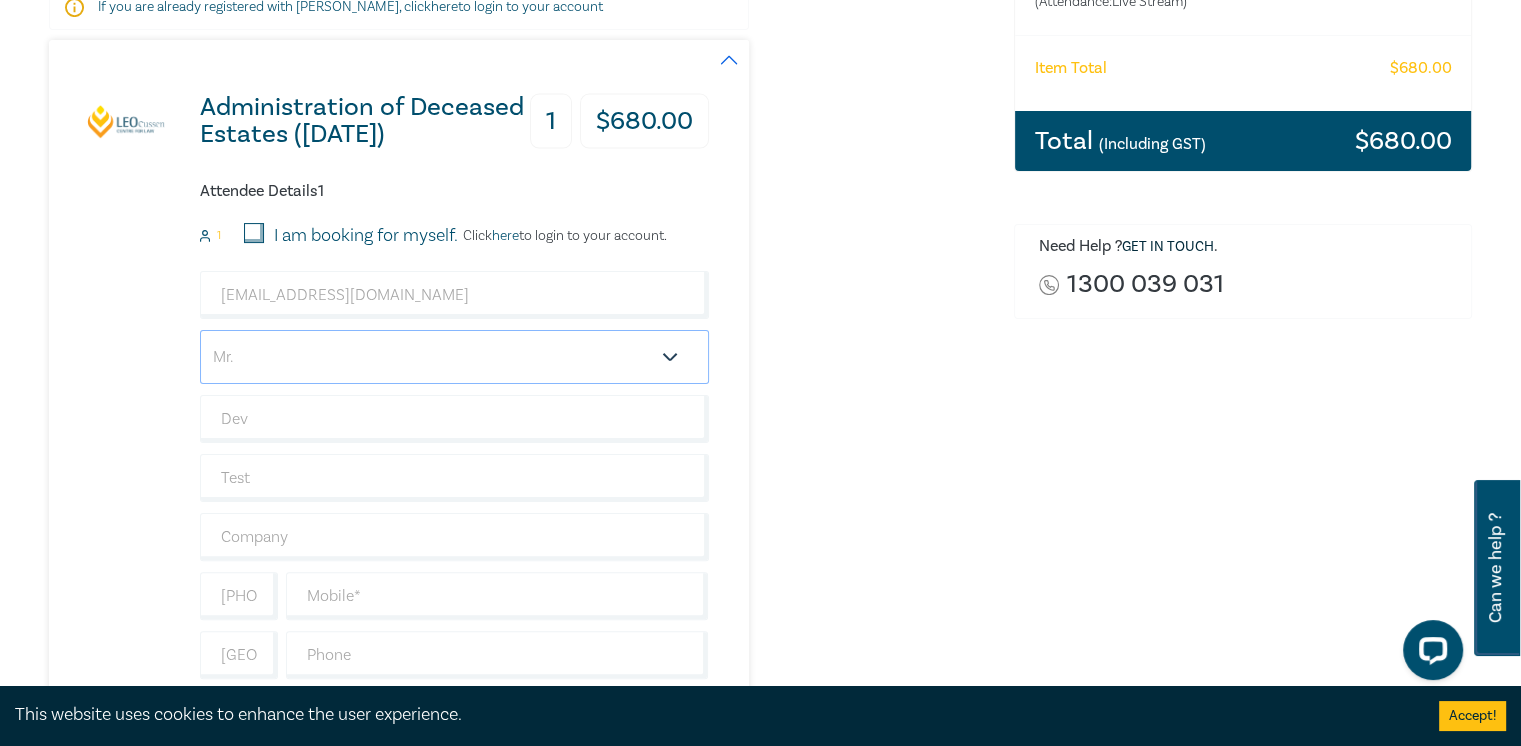 click on "Salutation Mr. Mrs. Ms. Miss Dr. Prof. Other" at bounding box center [454, 357] 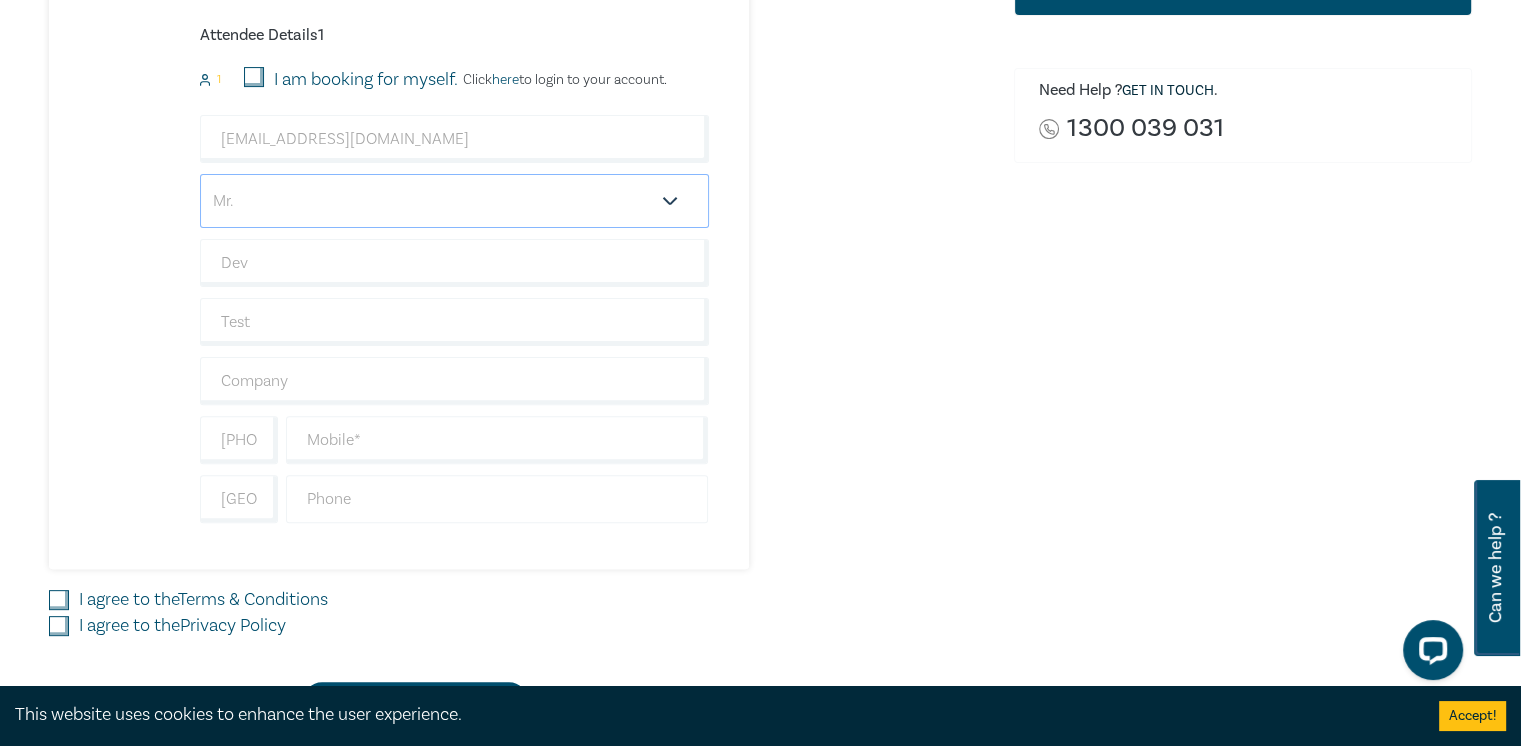 scroll, scrollTop: 600, scrollLeft: 0, axis: vertical 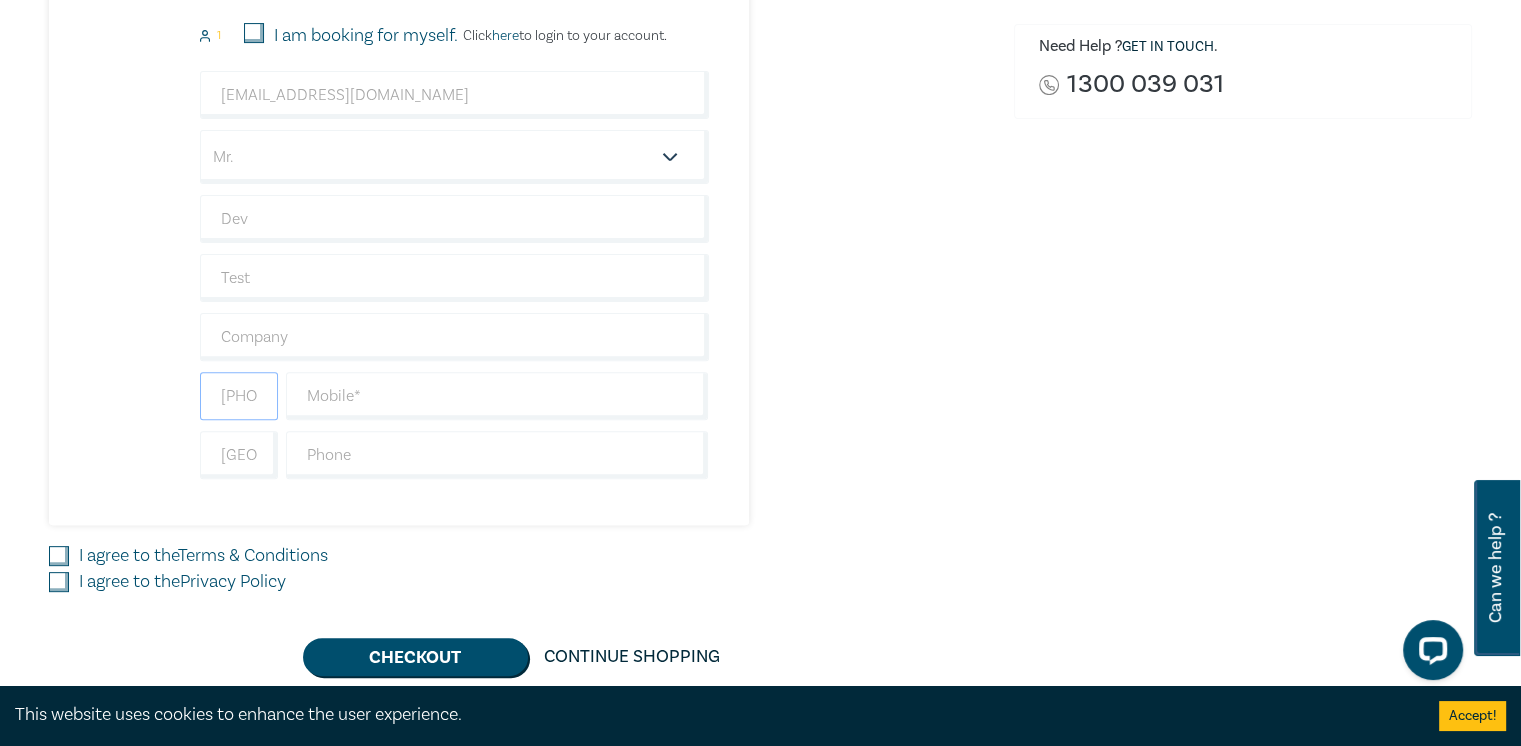 click on "+918154998630" at bounding box center (239, 396) 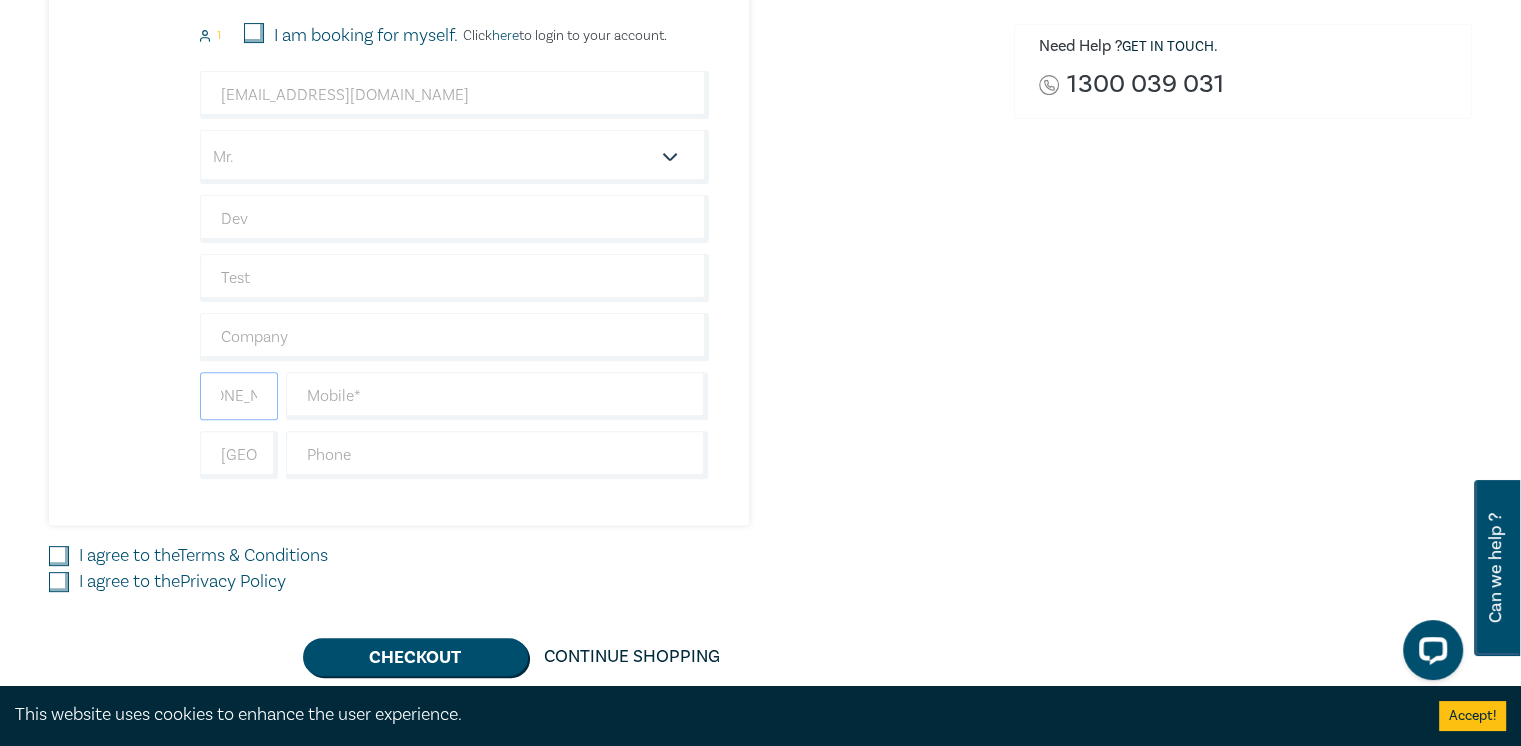 click on "+918154998630" at bounding box center (239, 396) 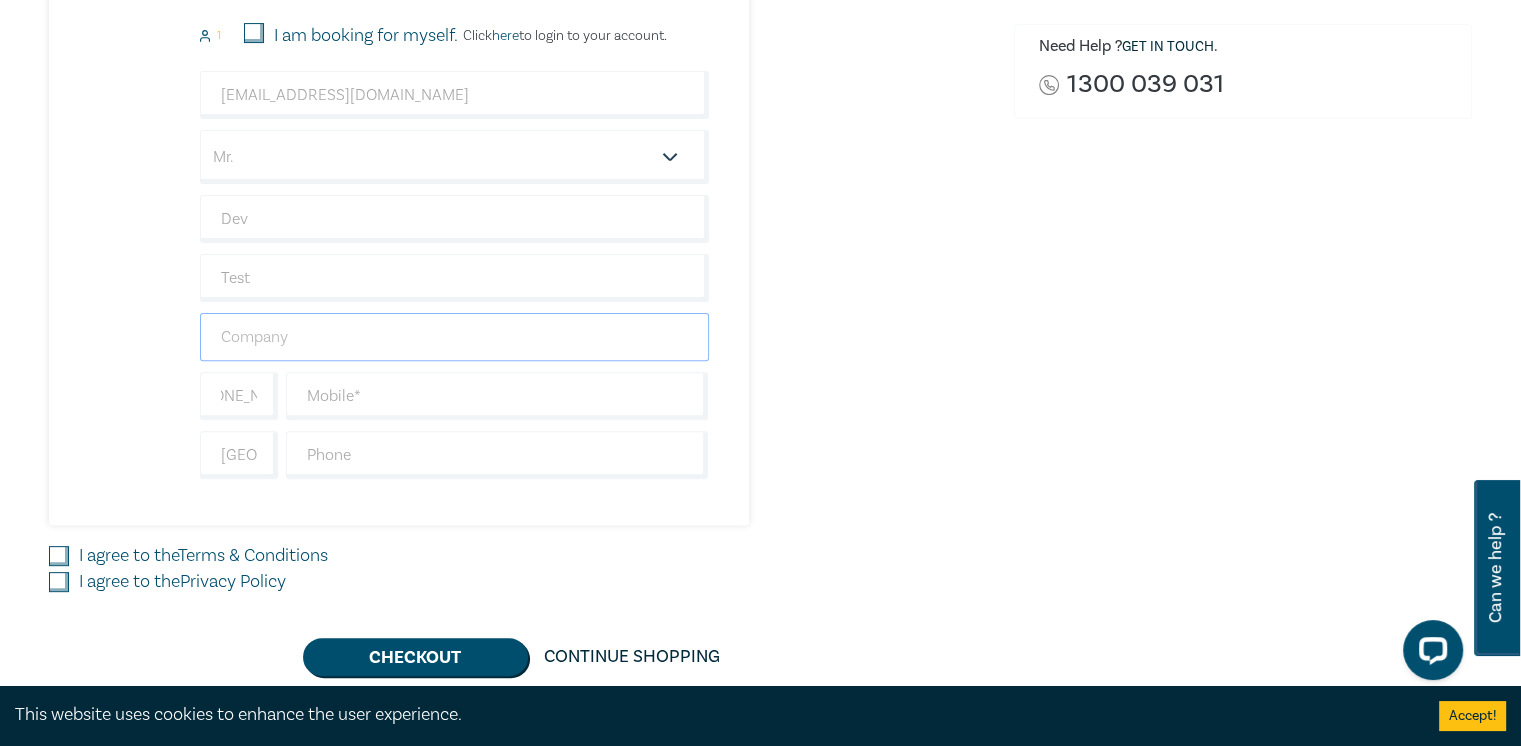 scroll, scrollTop: 0, scrollLeft: 0, axis: both 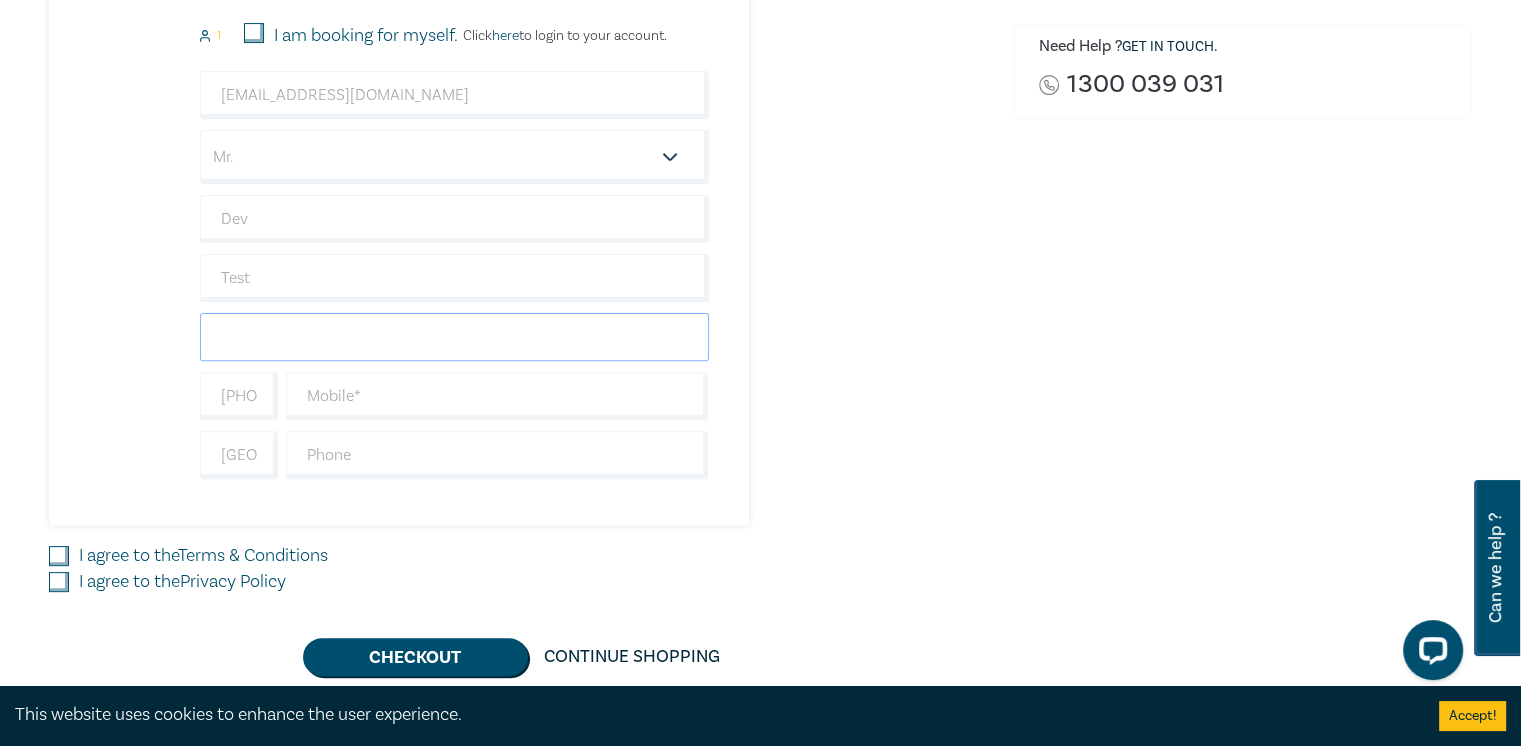 click at bounding box center (454, 337) 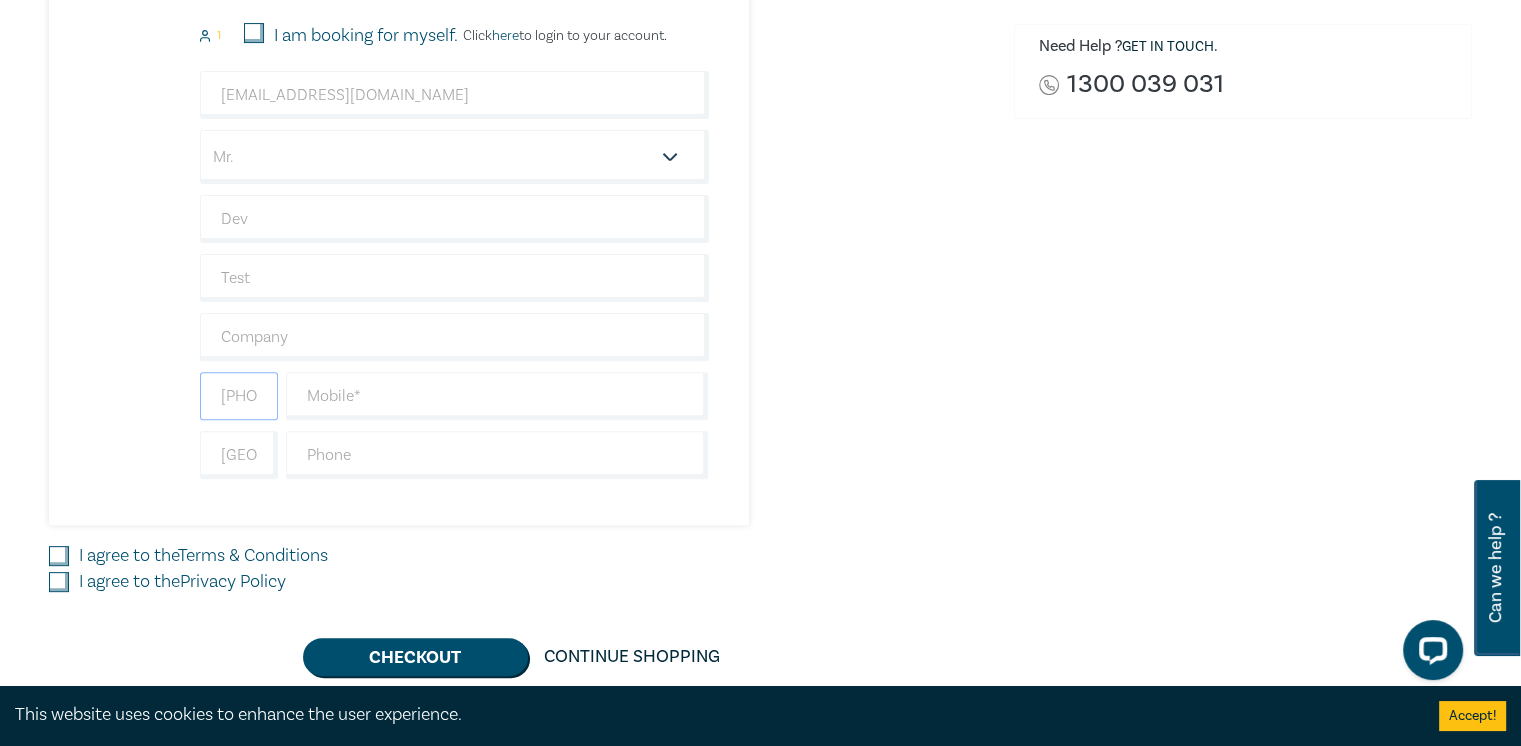 click on "+918154998630" at bounding box center (239, 396) 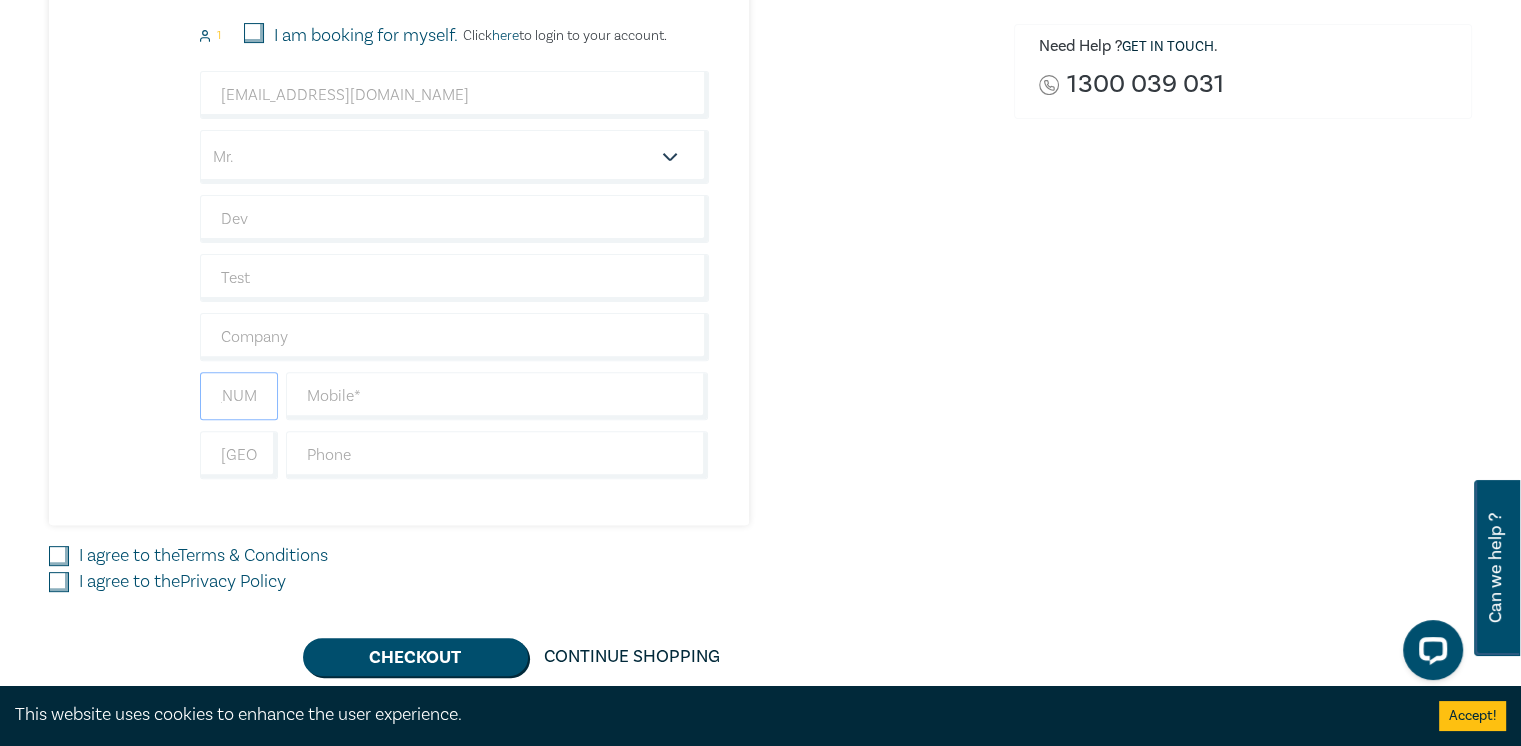 click on "+918154998630" at bounding box center (239, 396) 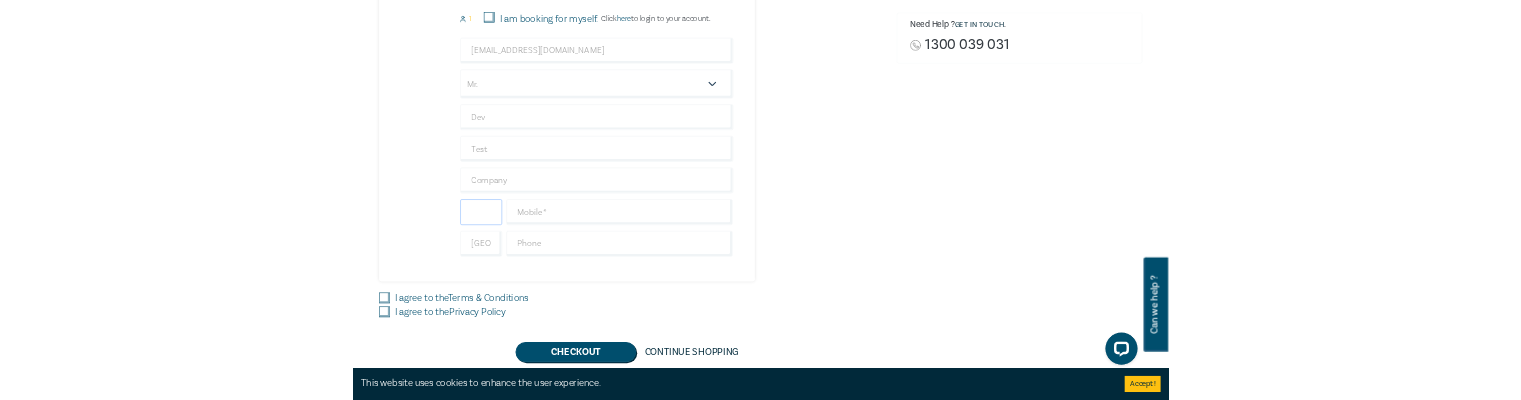 scroll, scrollTop: 0, scrollLeft: 0, axis: both 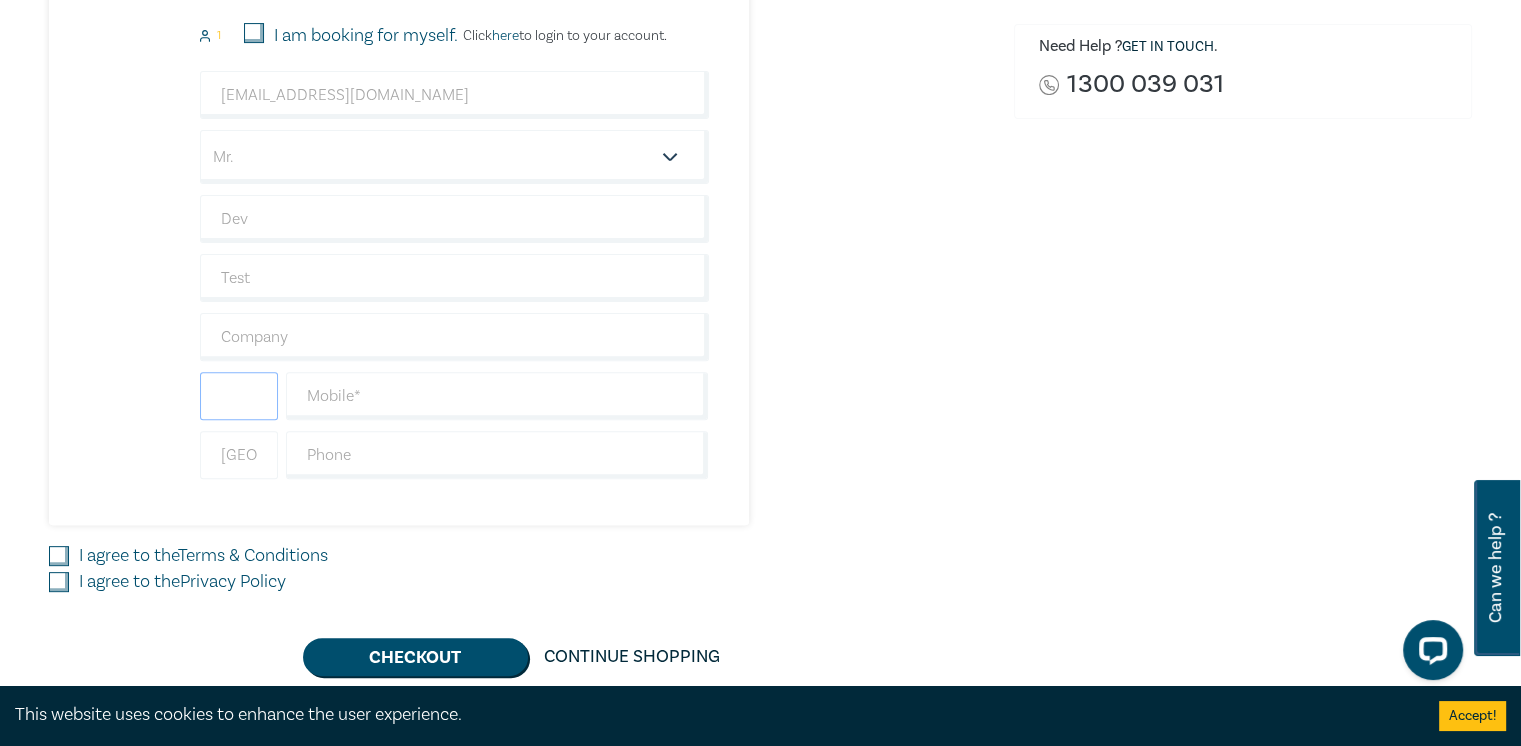 type 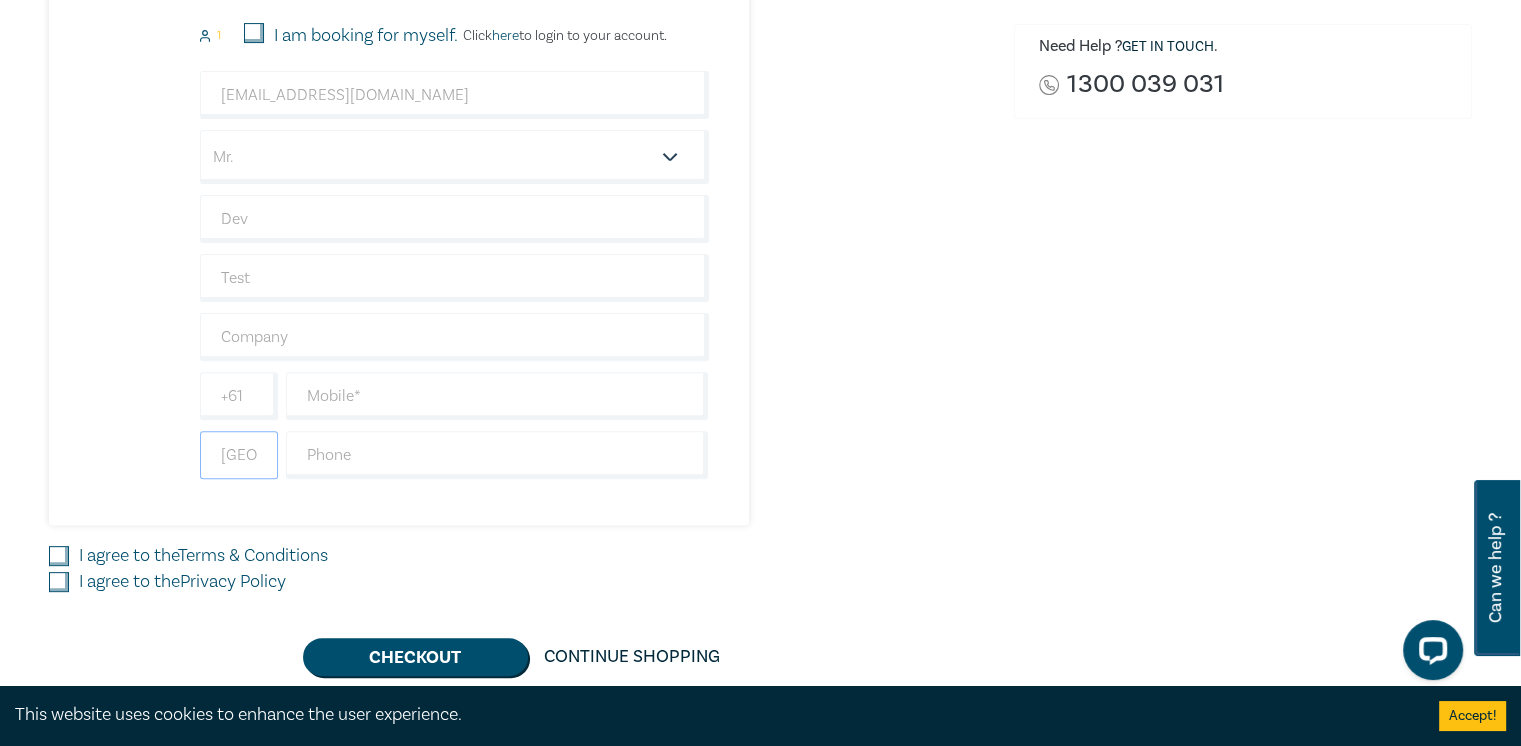 click on "India" at bounding box center [239, 455] 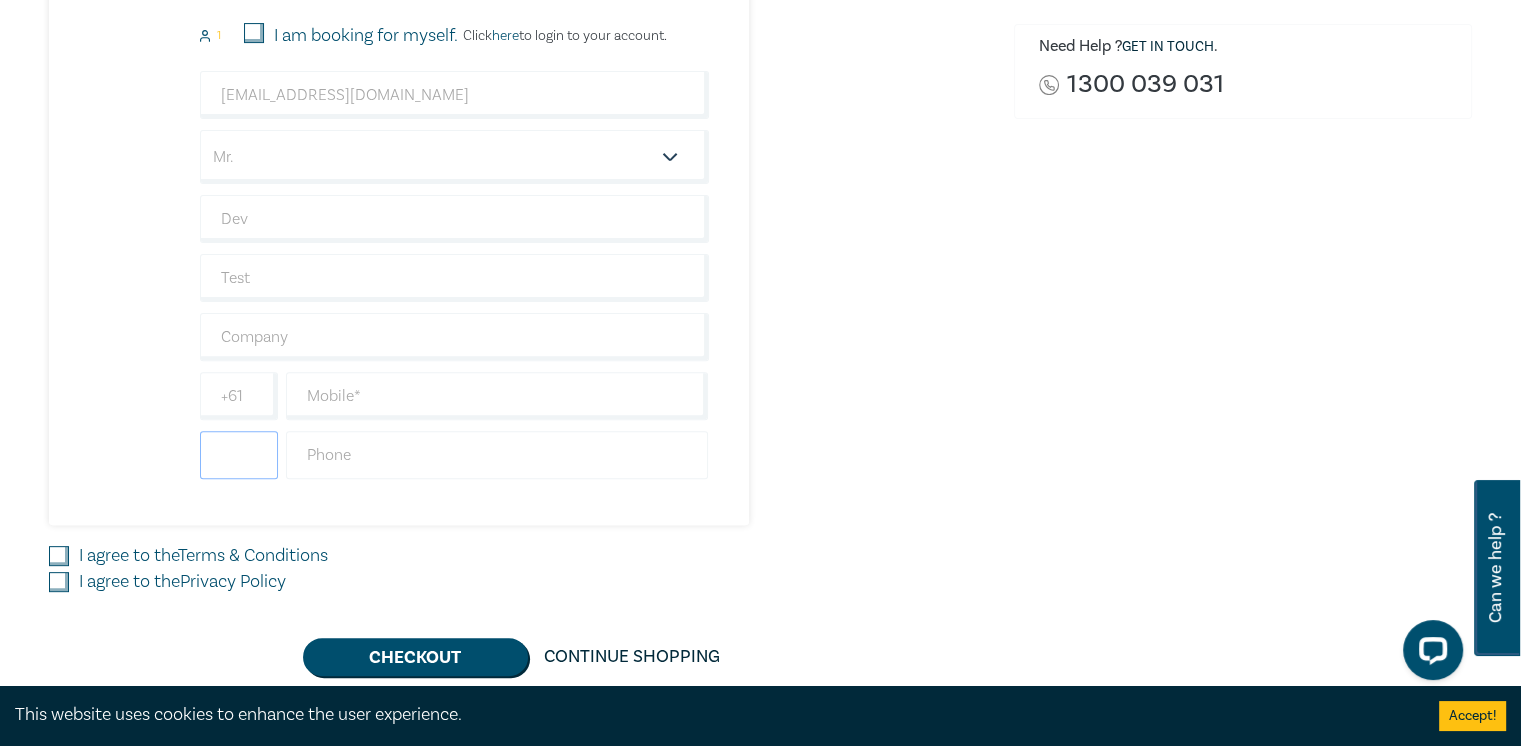 type 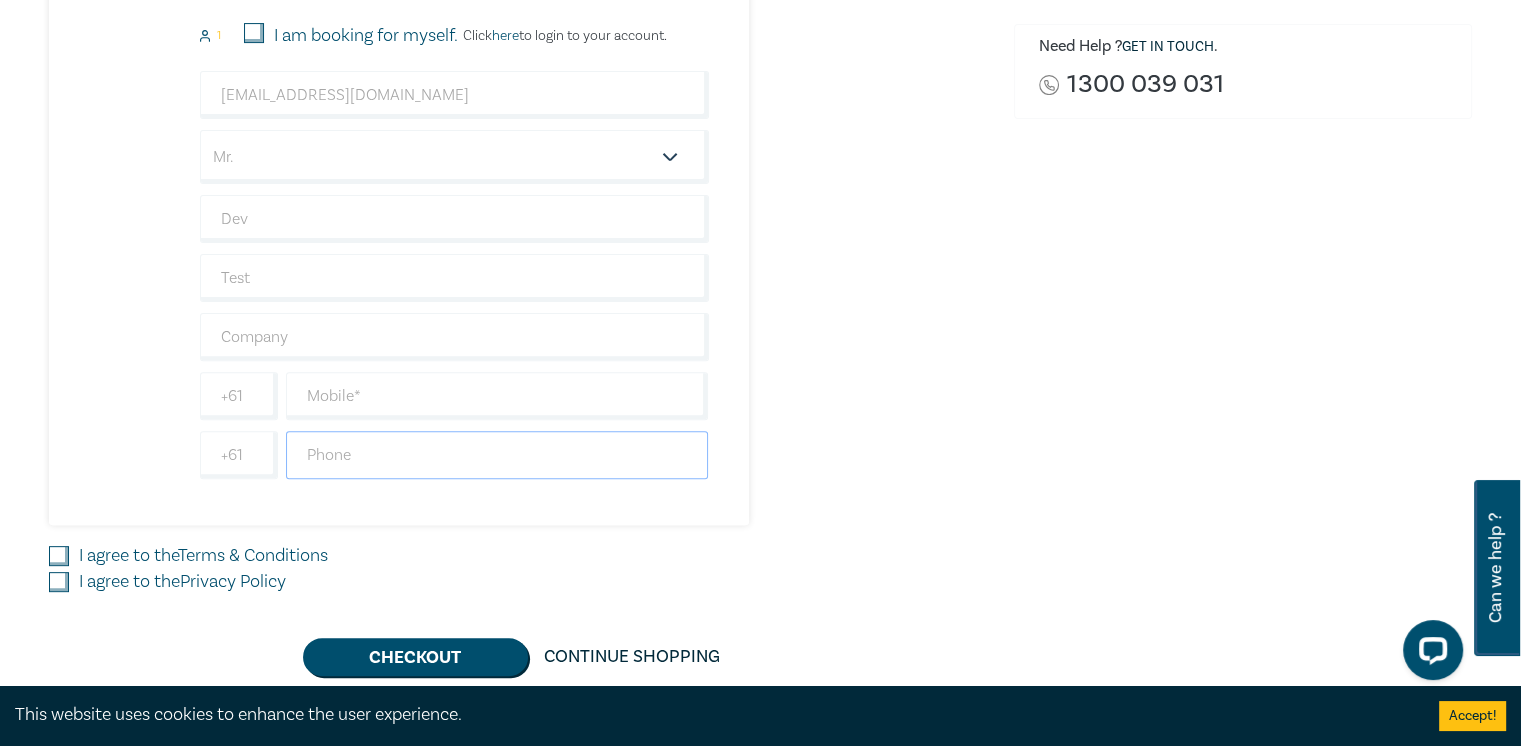 click at bounding box center (497, 455) 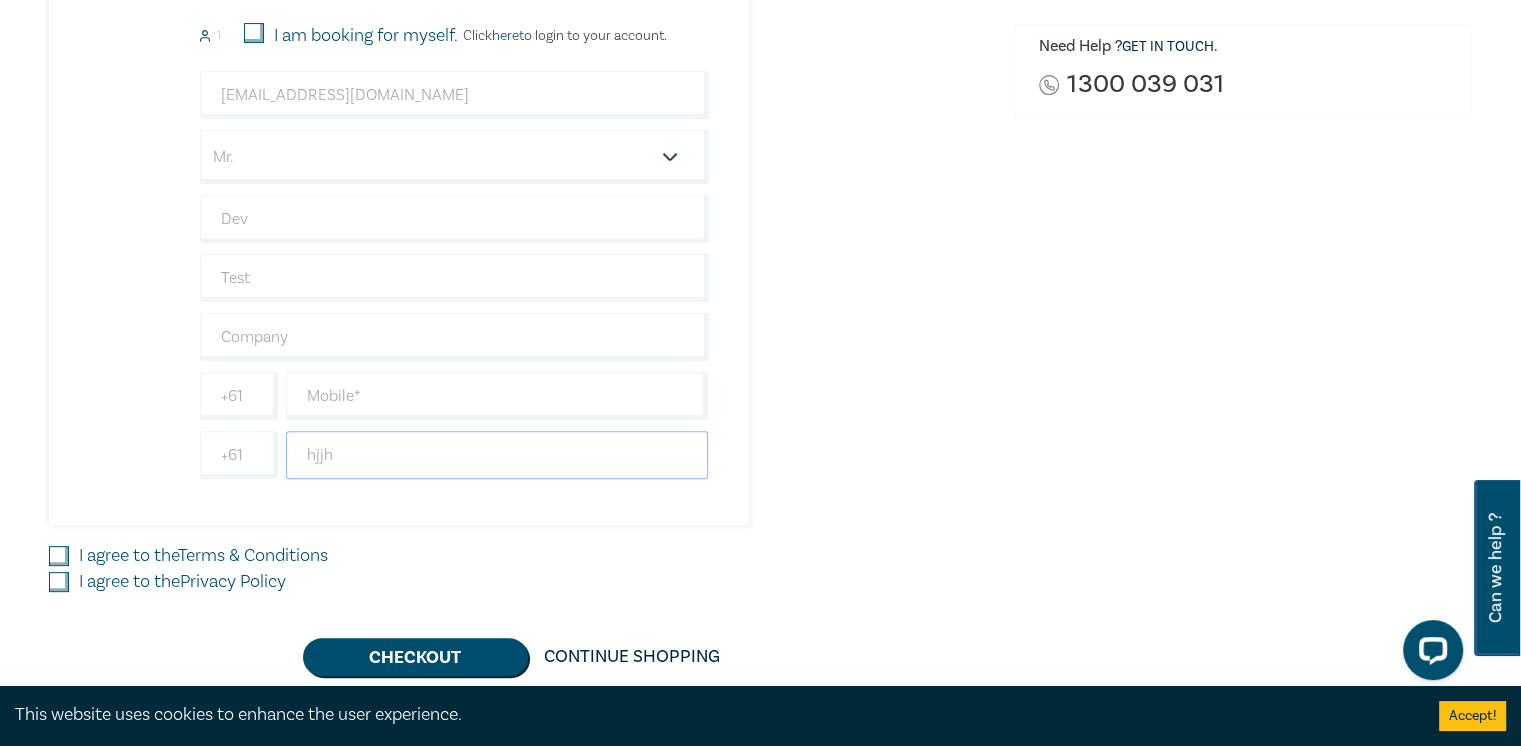 type on "hjjh" 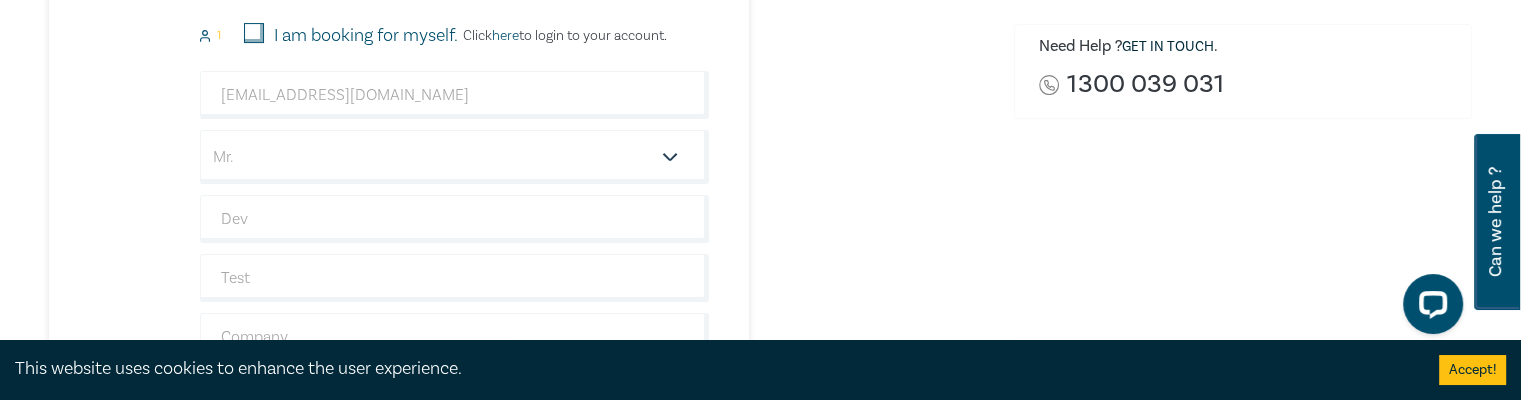 scroll, scrollTop: 800, scrollLeft: 0, axis: vertical 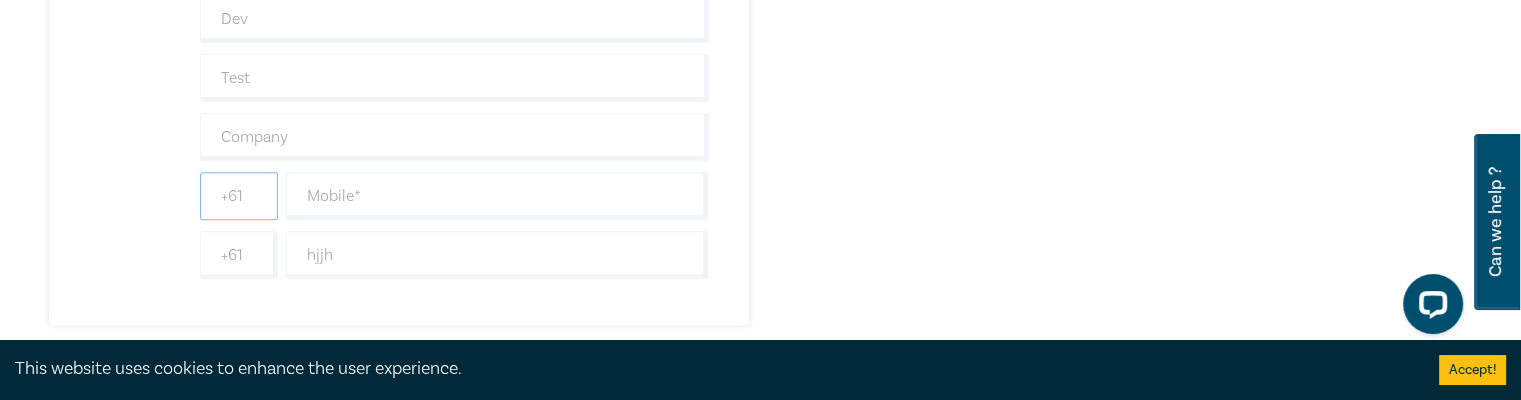 click at bounding box center (239, 196) 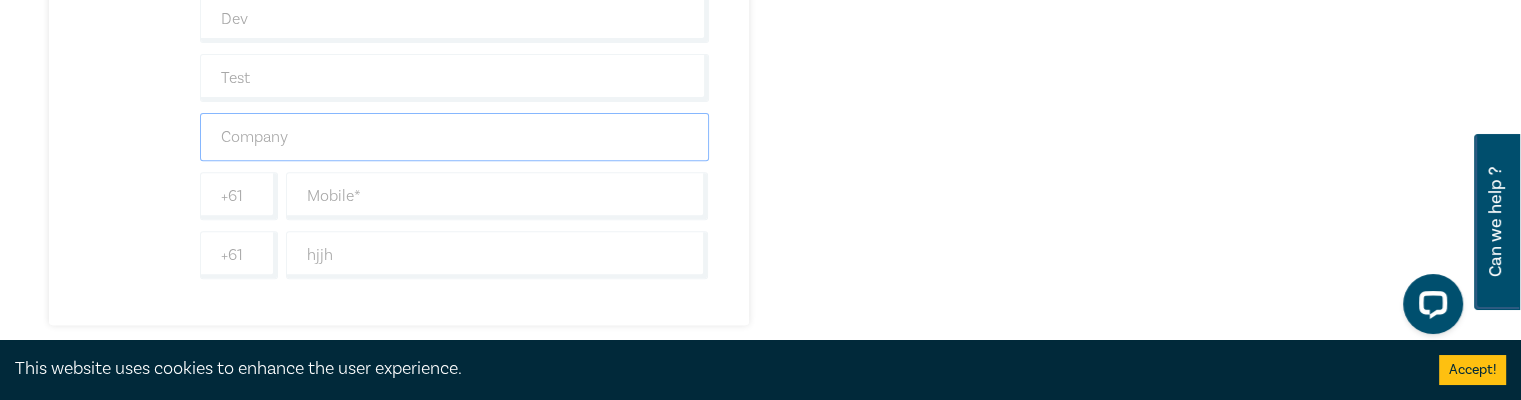 click at bounding box center (454, 137) 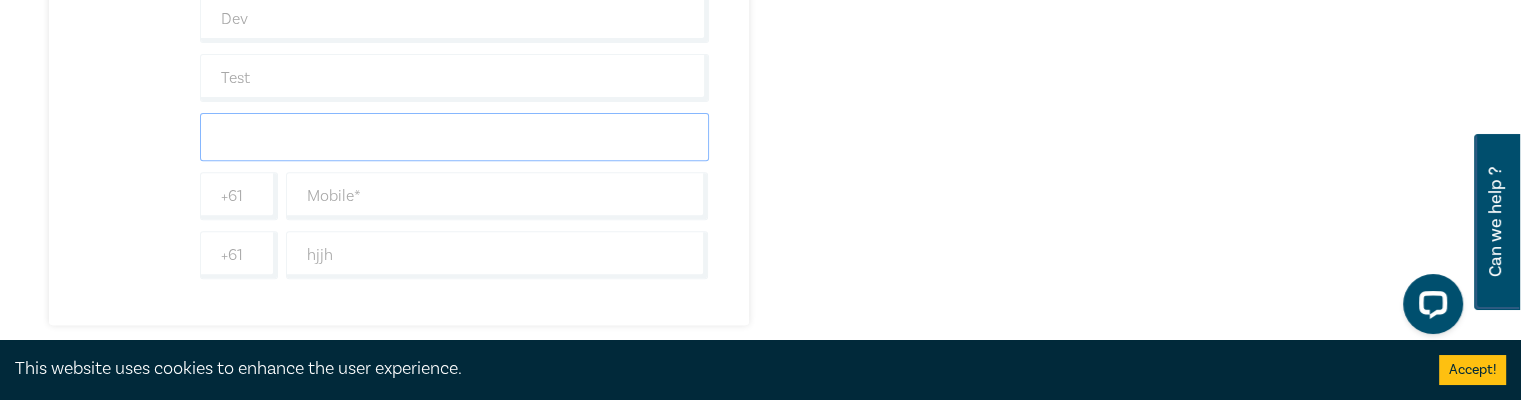 type on "SF" 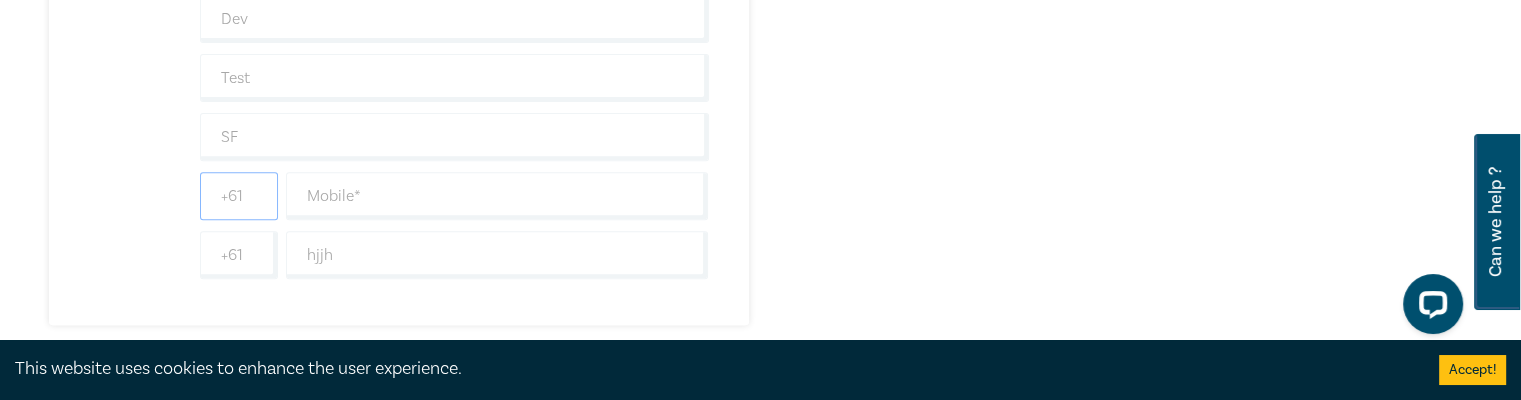 click at bounding box center [239, 196] 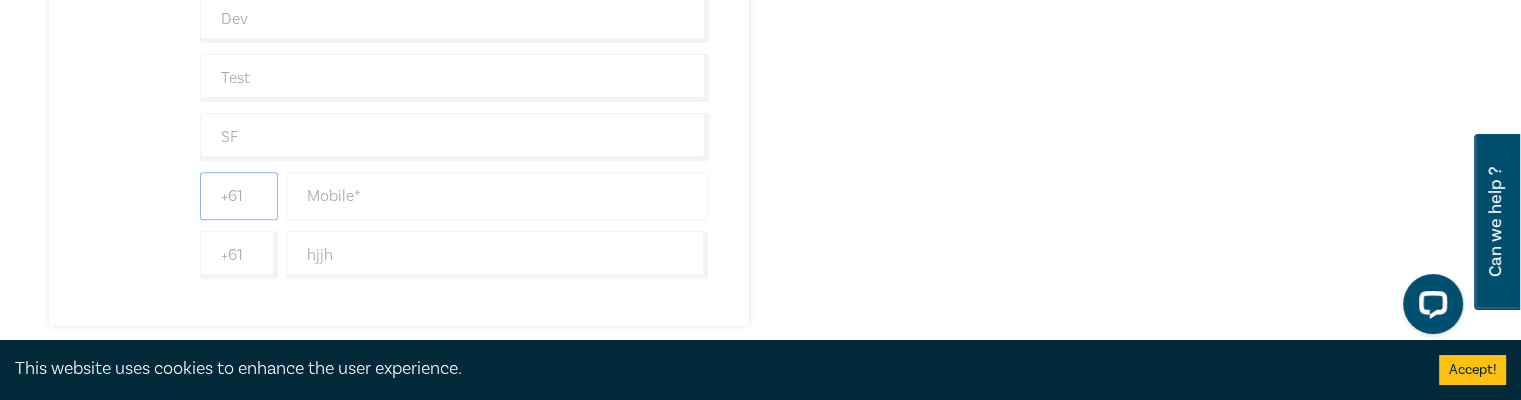 type on "+61" 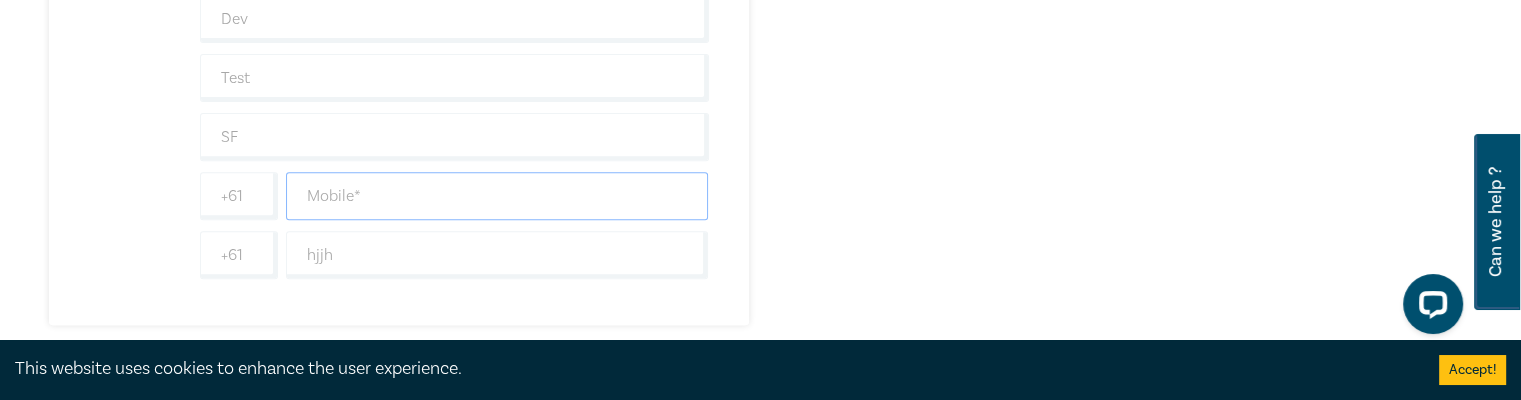 click at bounding box center (497, 196) 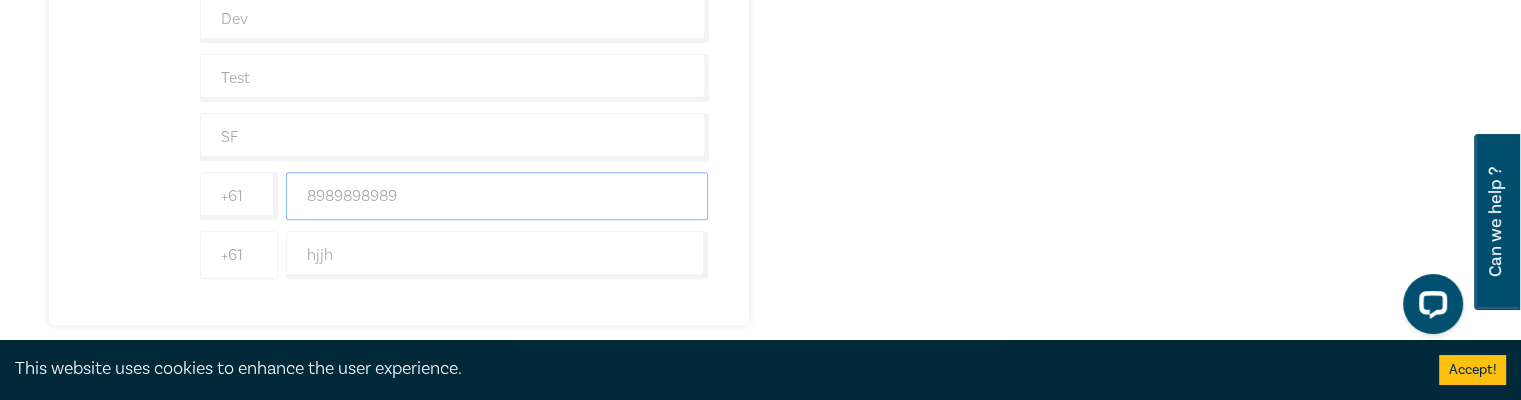 type on "8989898989" 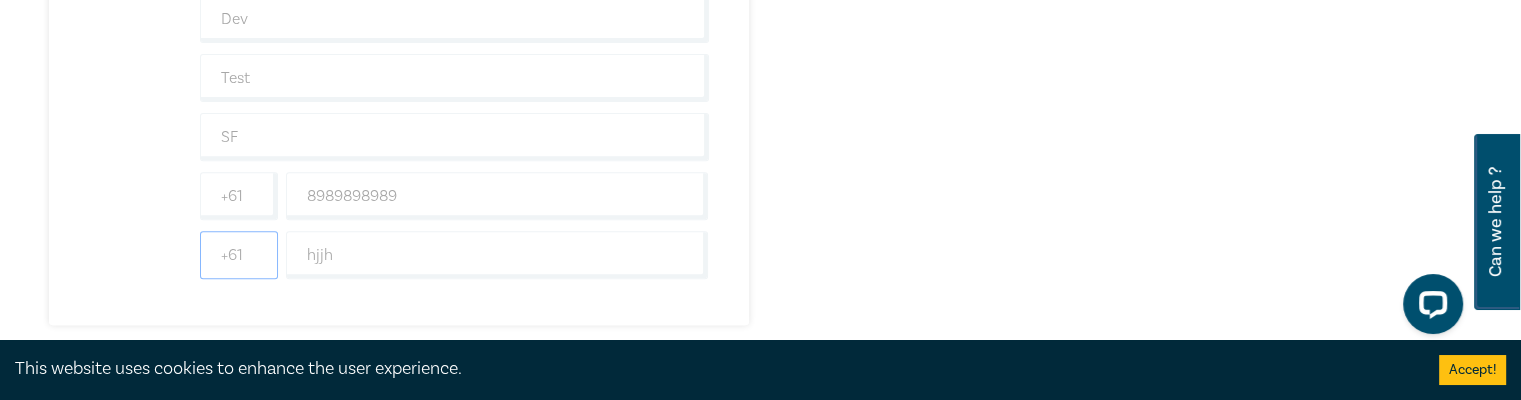 click at bounding box center (239, 255) 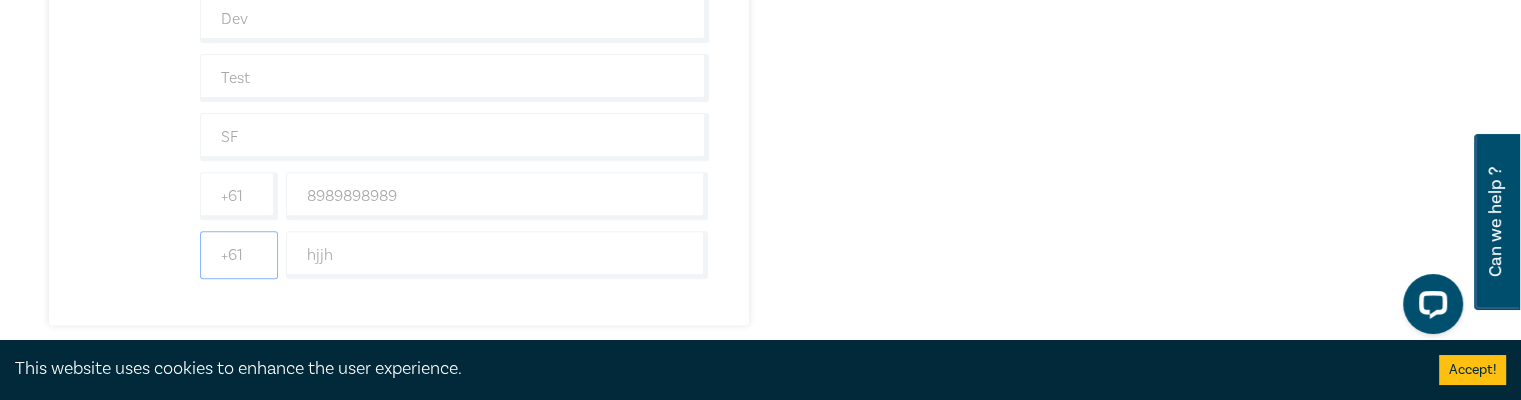 type on "+61" 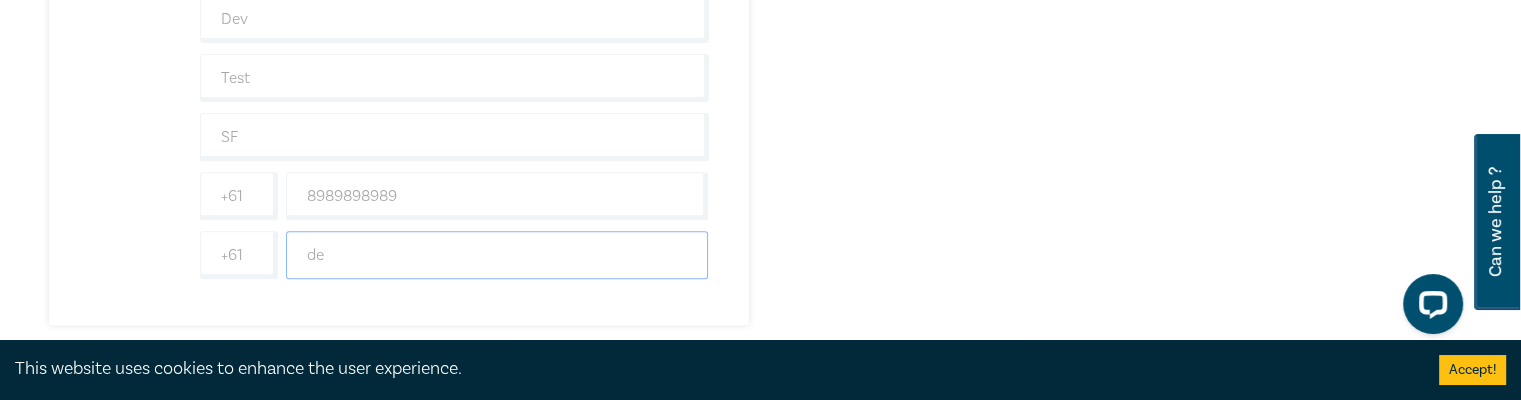 type on "devtest.saltandfuessel@gmail.com+918989898989" 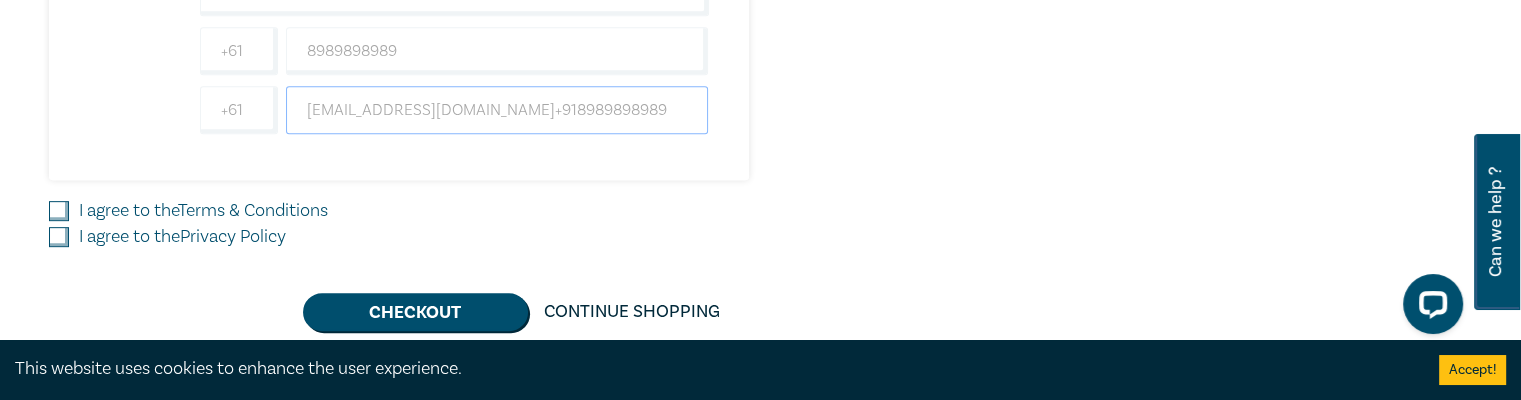 scroll, scrollTop: 1000, scrollLeft: 0, axis: vertical 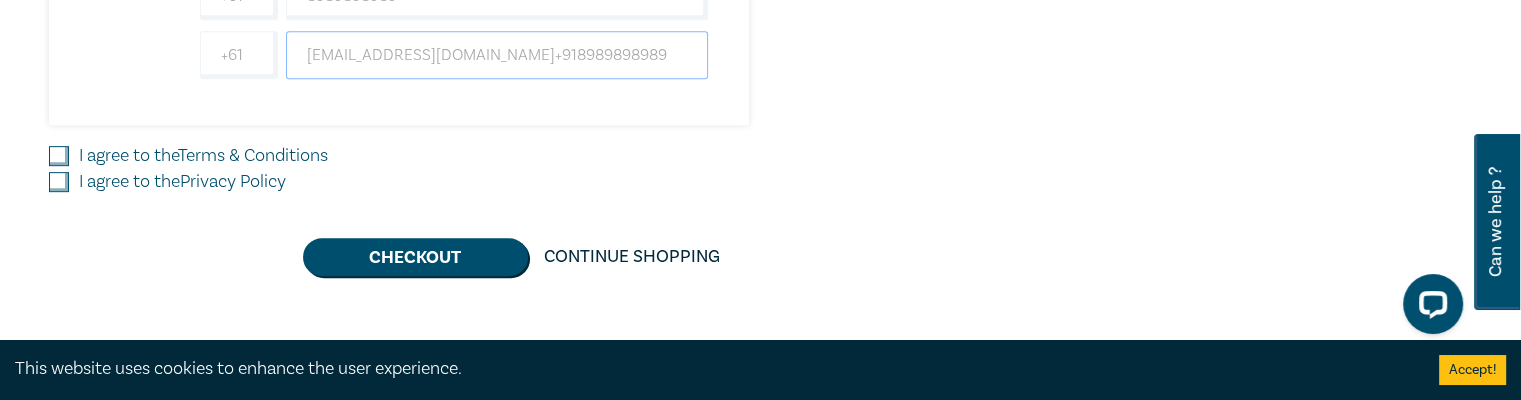 click on "devtest.saltandfuessel@gmail.com+918989898989" at bounding box center [497, 55] 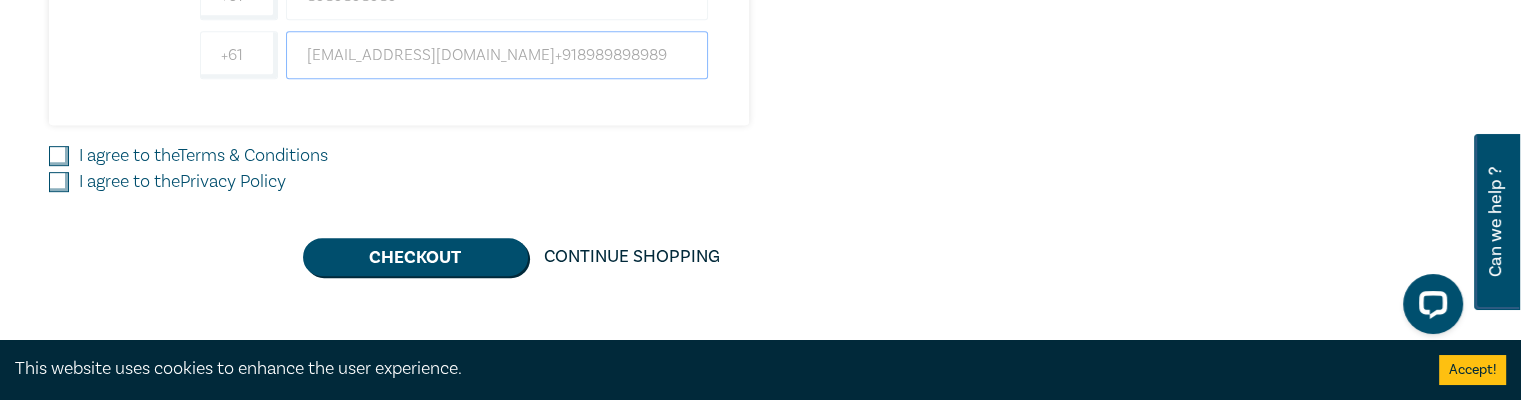 scroll, scrollTop: 900, scrollLeft: 0, axis: vertical 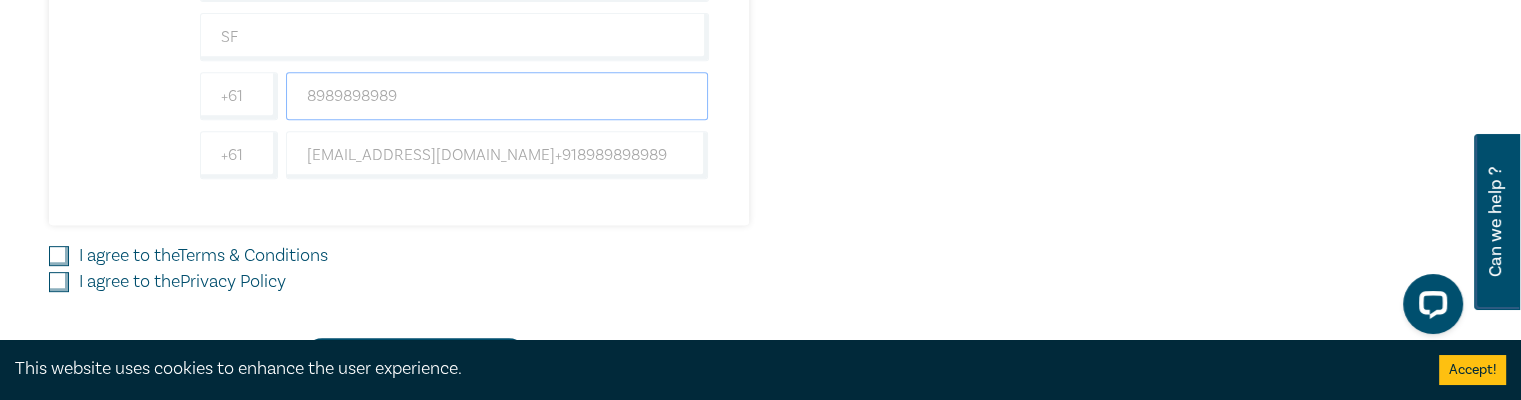click on "8989898989" at bounding box center (497, 96) 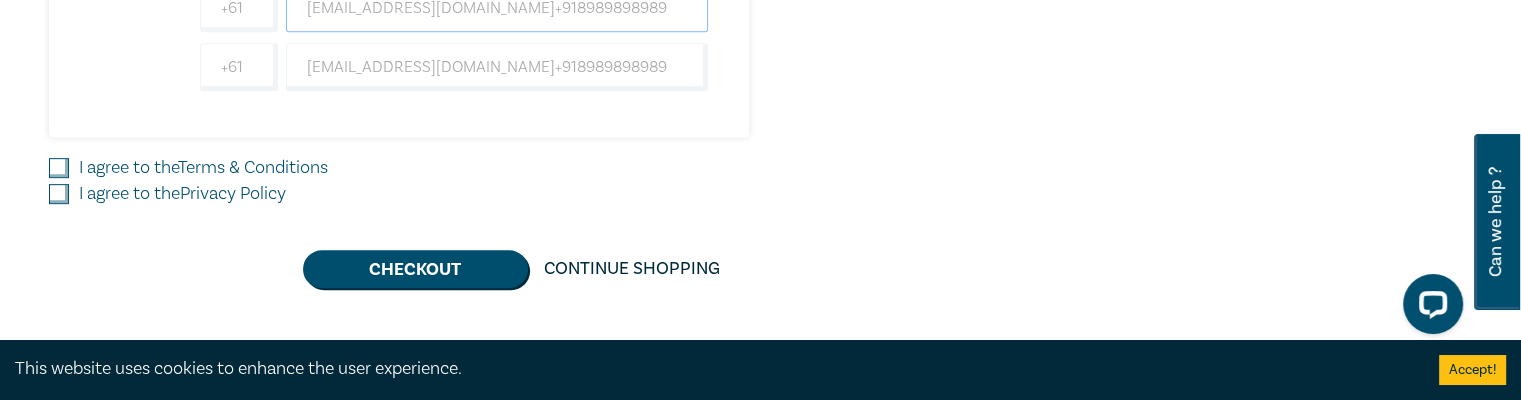 scroll, scrollTop: 1100, scrollLeft: 0, axis: vertical 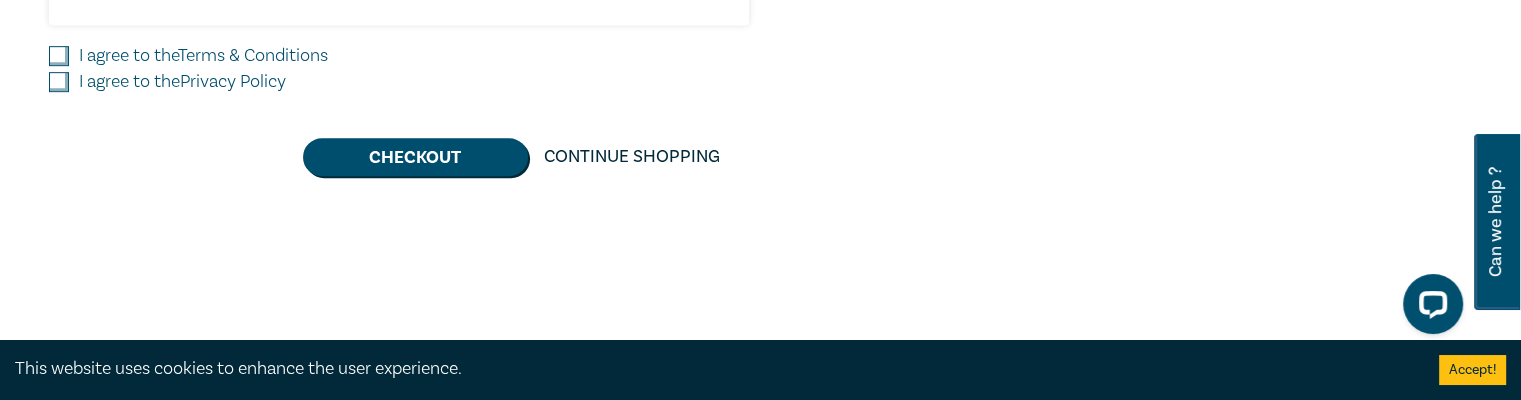 type on "devtest.saltandfuessel@gmail.com+918989898989" 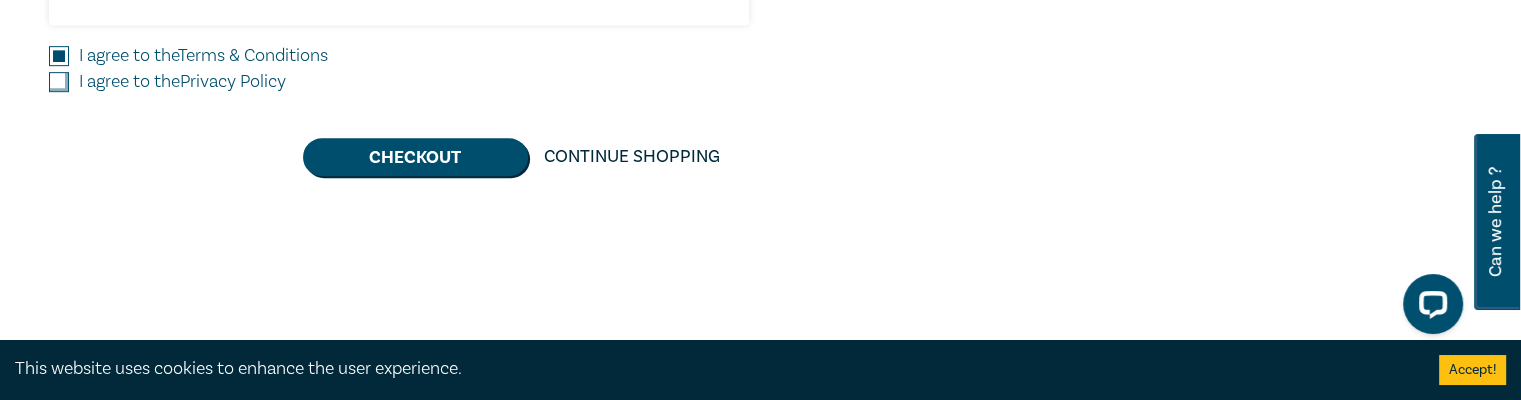 click on "I agree to the  Privacy Policy" at bounding box center (182, 82) 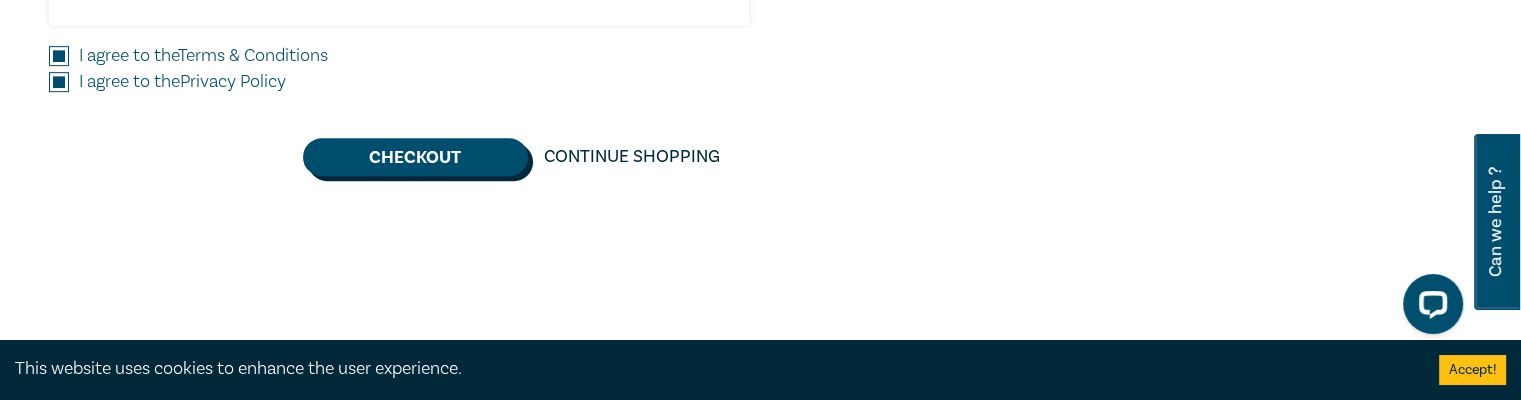 click on "Checkout" at bounding box center (415, 157) 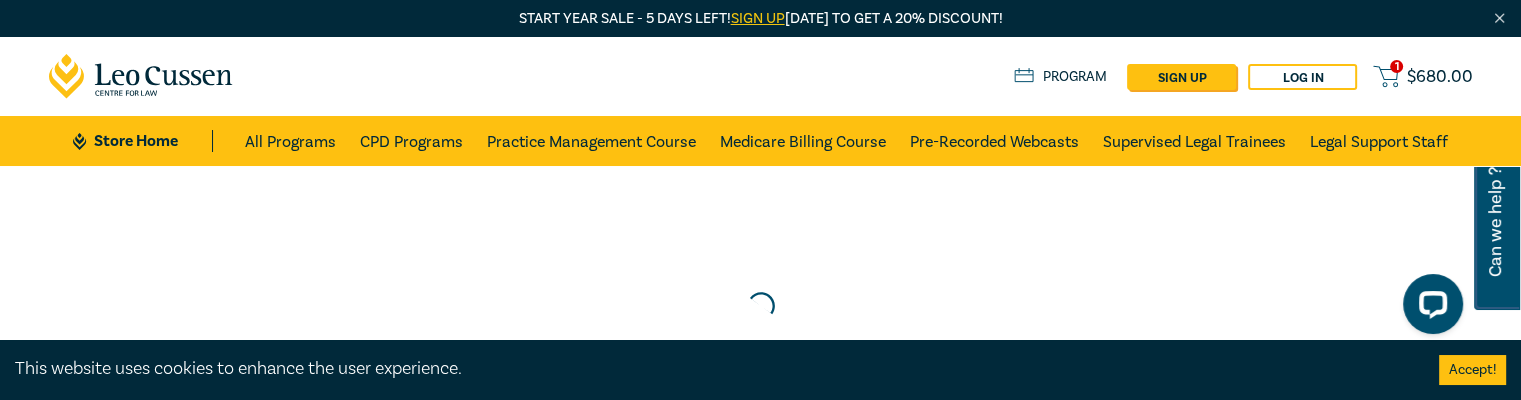 scroll, scrollTop: 0, scrollLeft: 0, axis: both 